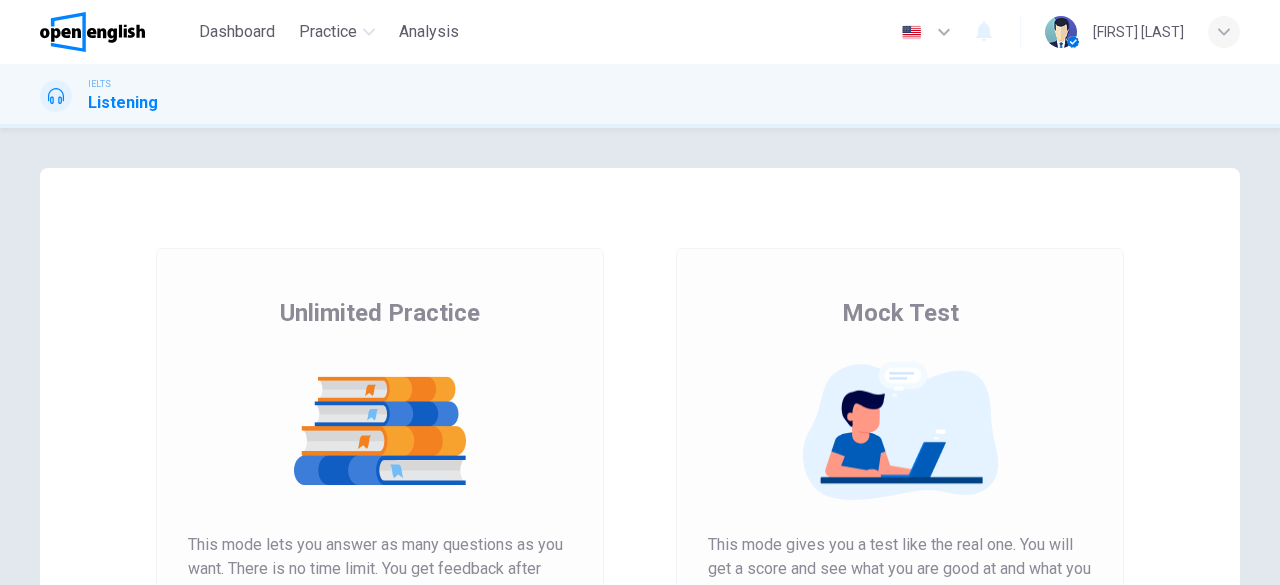scroll, scrollTop: 0, scrollLeft: 0, axis: both 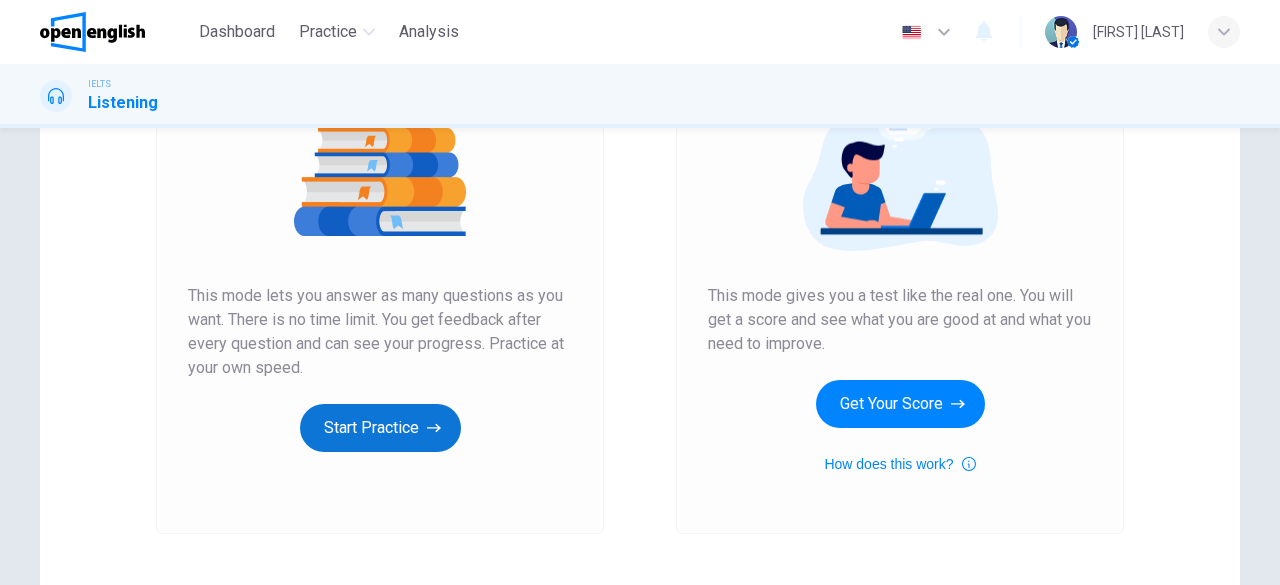 click on "Start Practice" at bounding box center (380, 428) 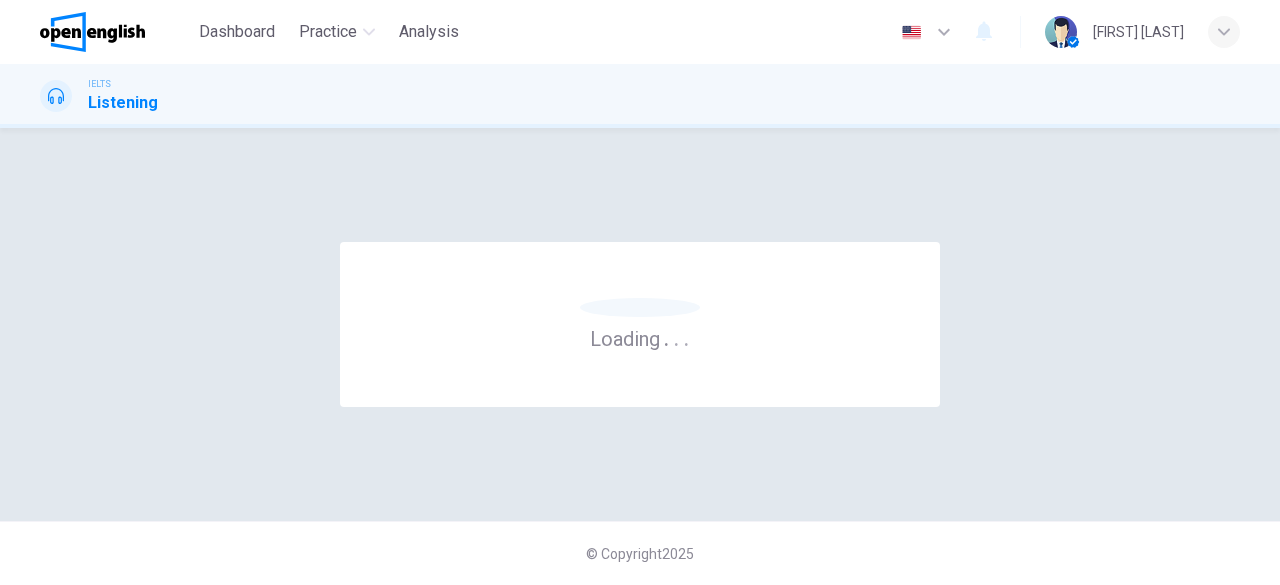 scroll, scrollTop: 0, scrollLeft: 0, axis: both 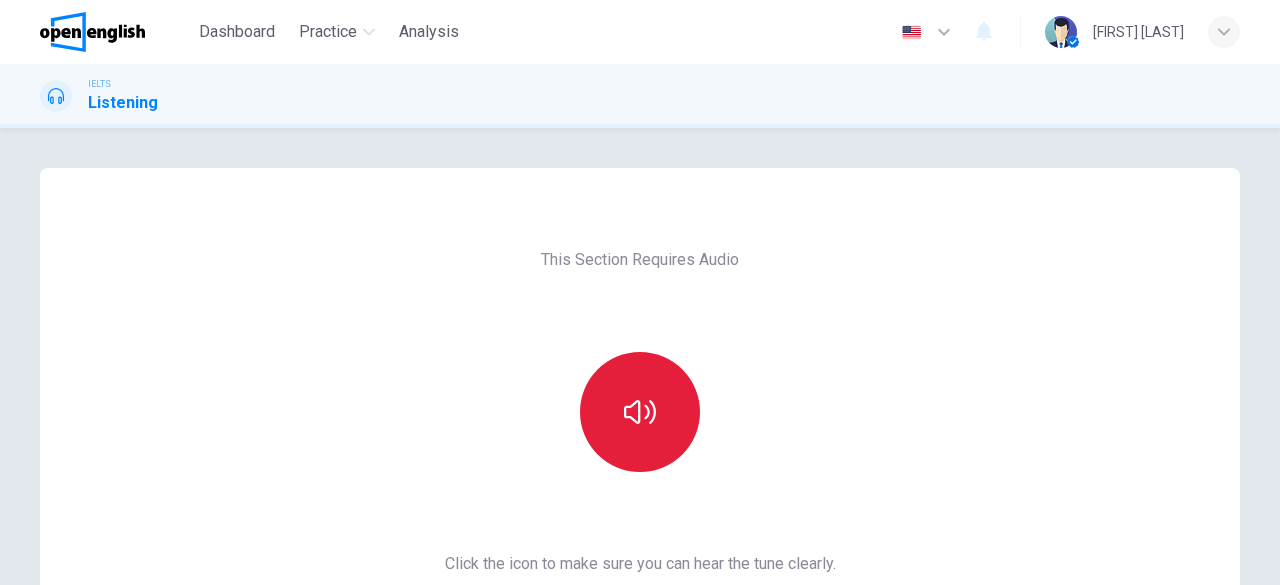 click at bounding box center (640, 412) 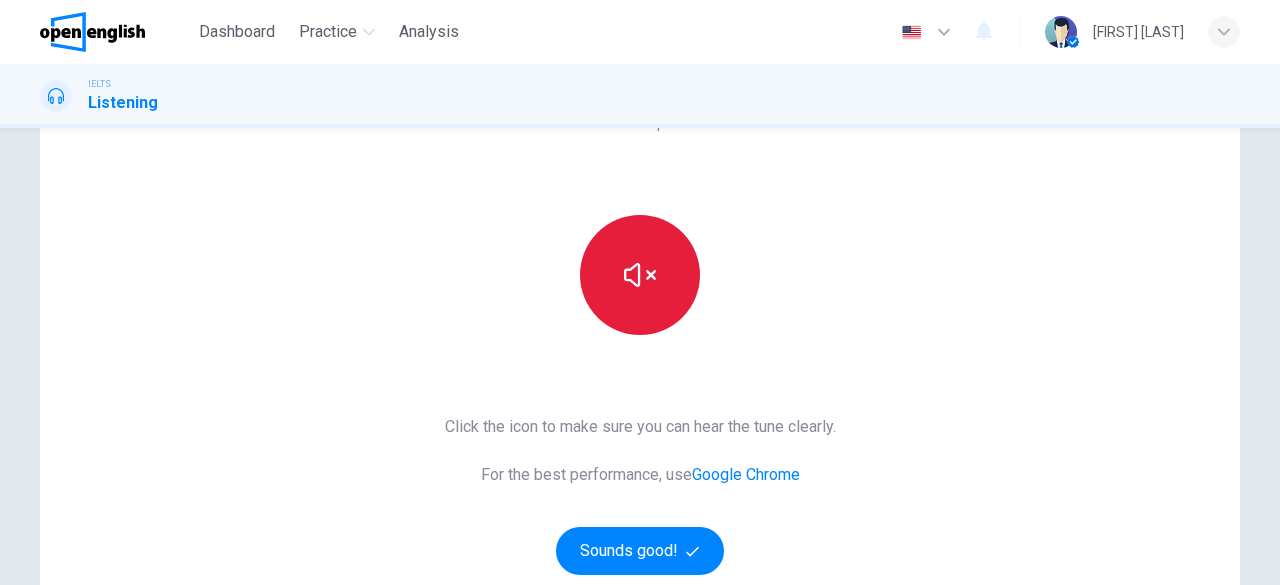 scroll, scrollTop: 188, scrollLeft: 0, axis: vertical 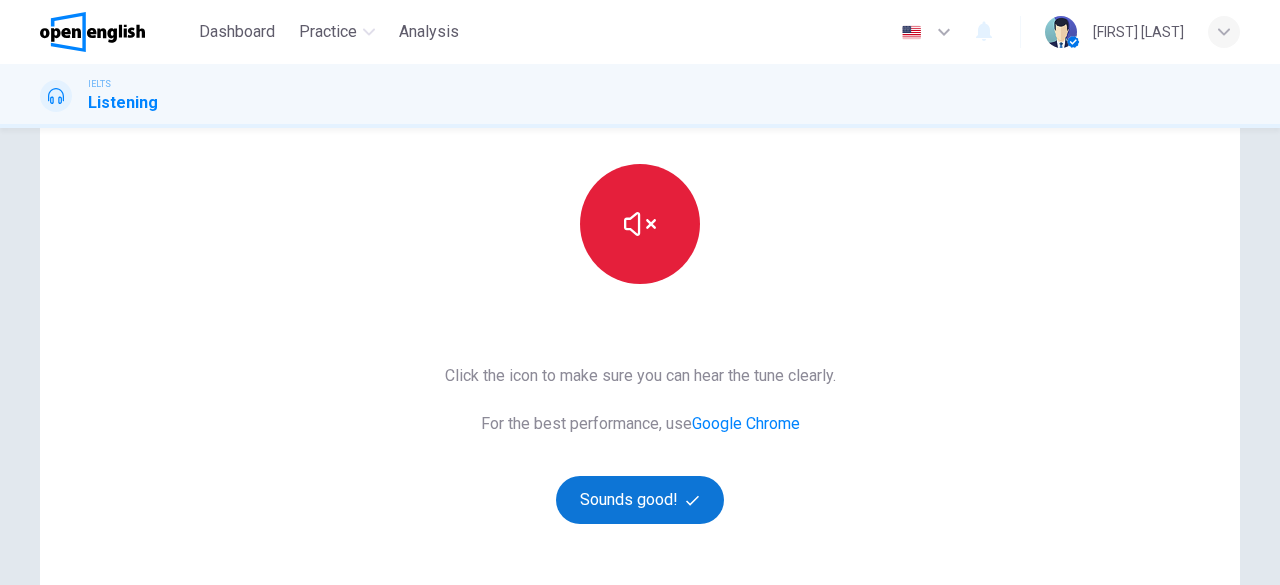 click on "Sounds good!" at bounding box center [640, 500] 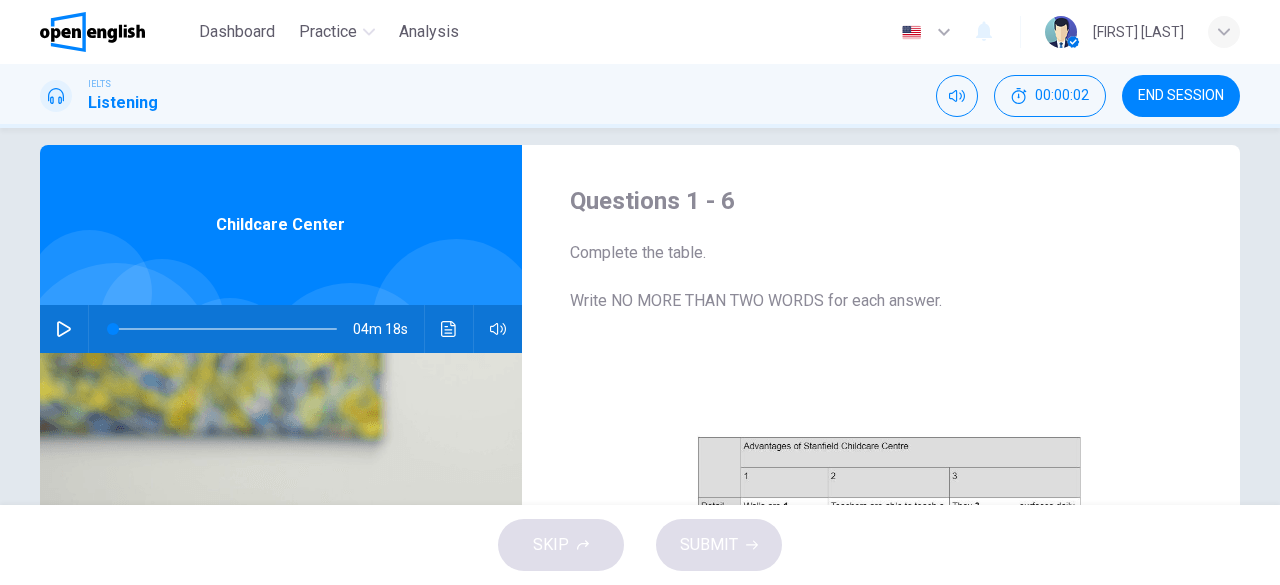 scroll, scrollTop: 22, scrollLeft: 0, axis: vertical 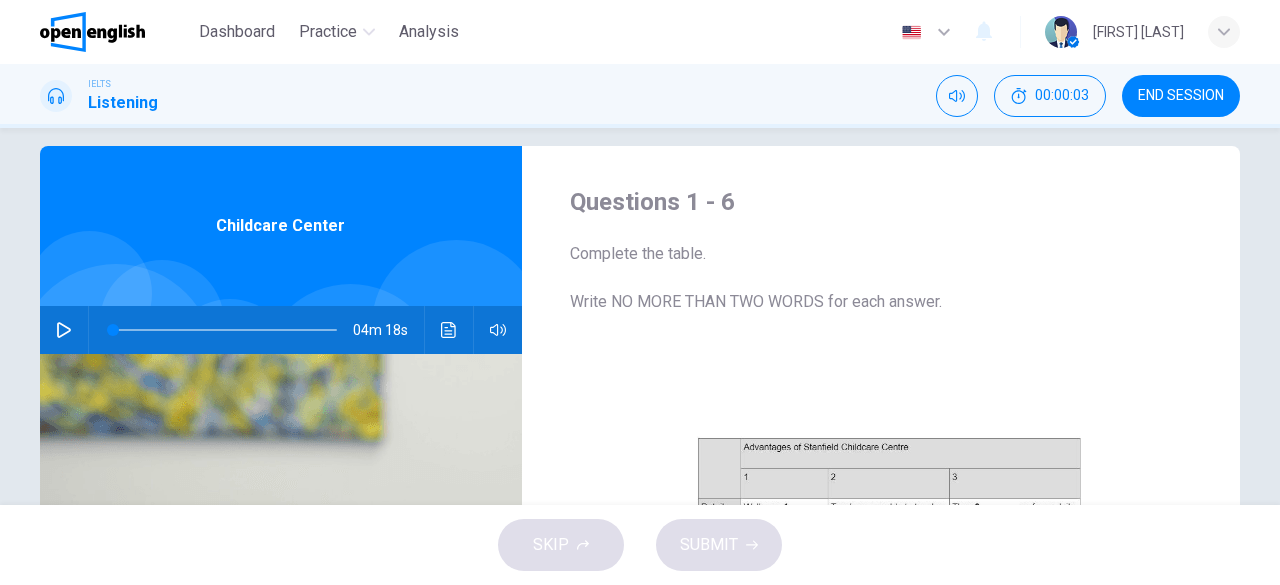 click at bounding box center [64, 330] 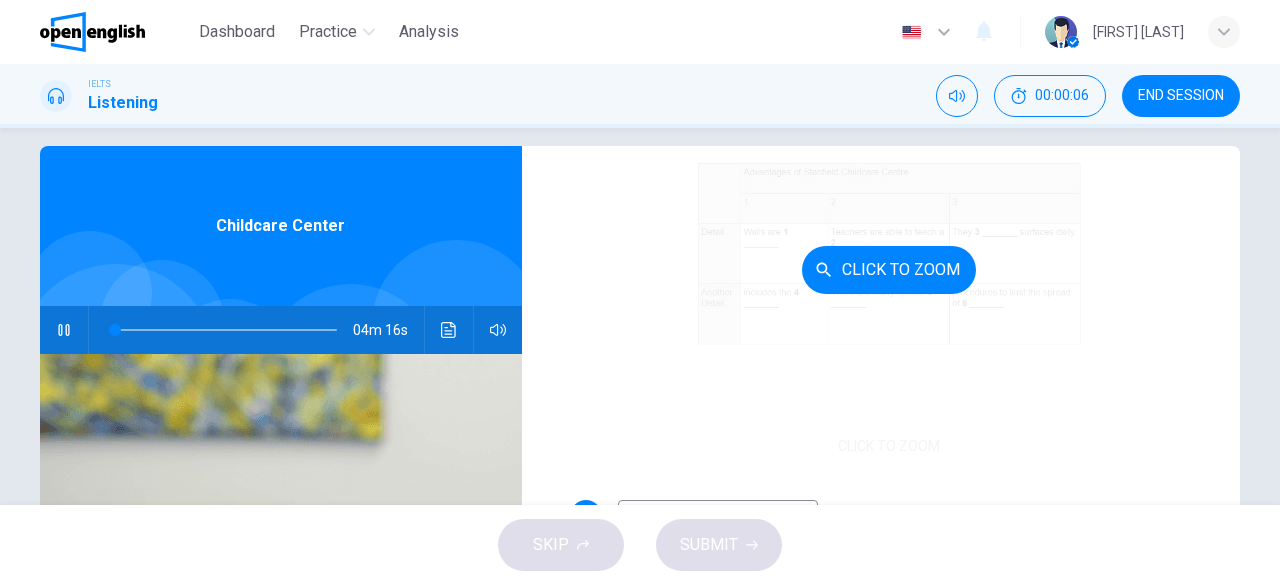scroll, scrollTop: 286, scrollLeft: 0, axis: vertical 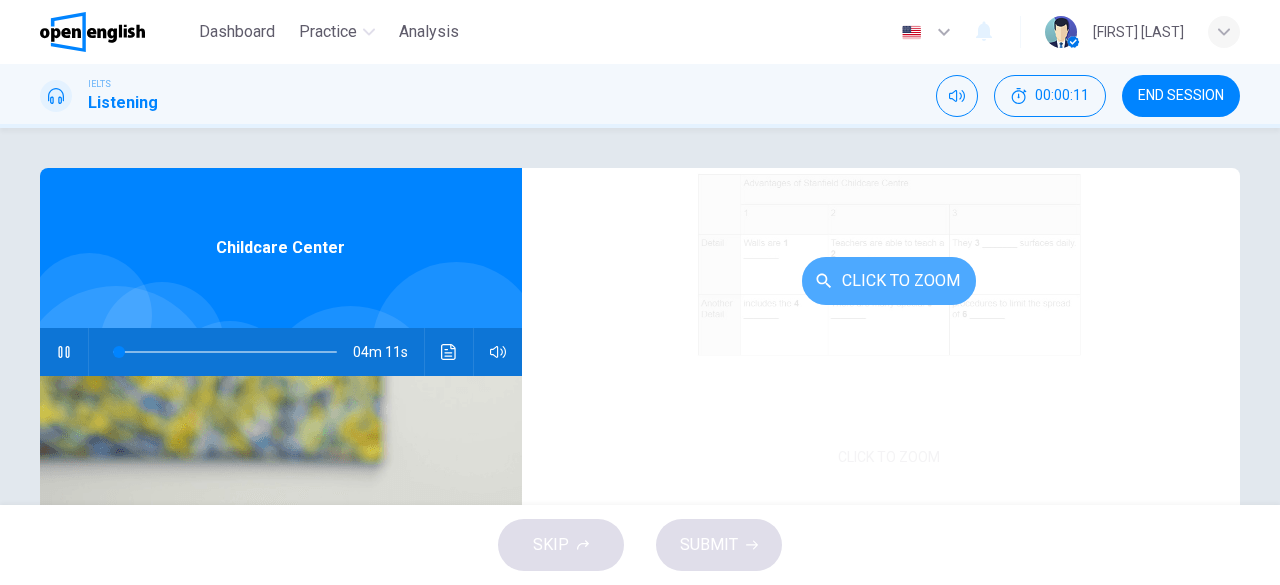 click on "Click to Zoom" at bounding box center (889, 281) 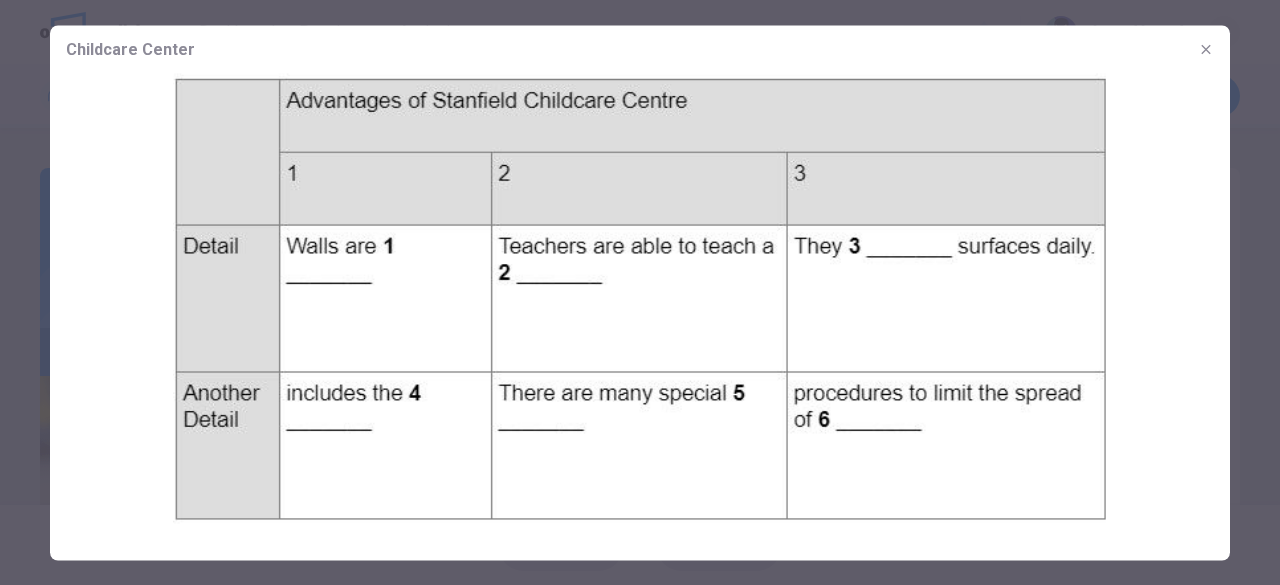 click at bounding box center [1206, 49] 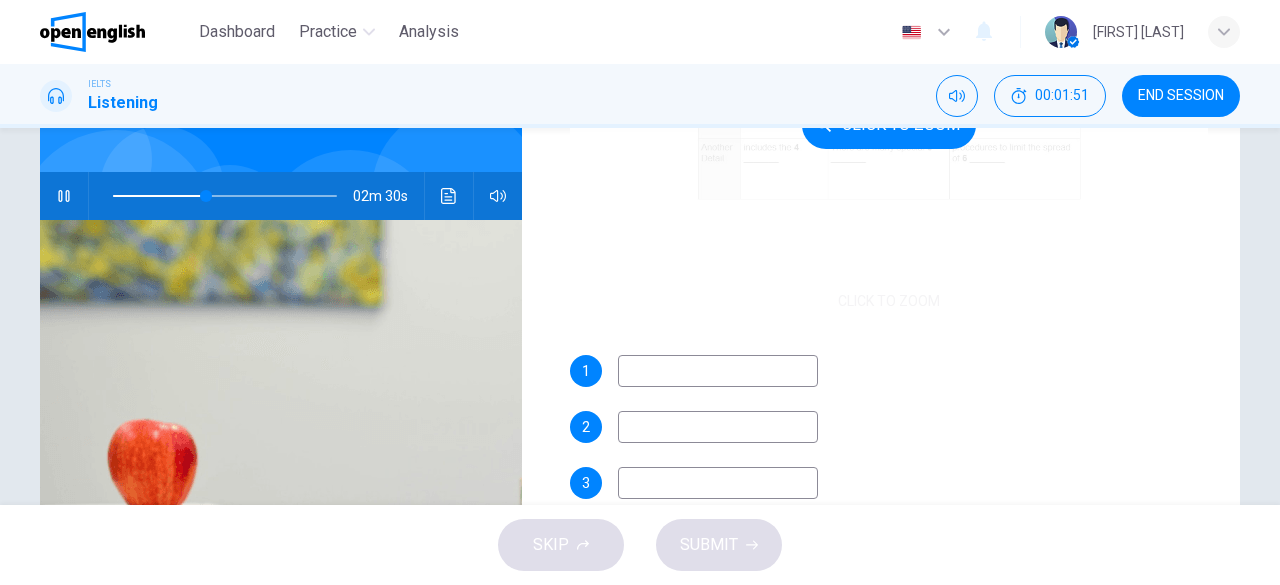 scroll, scrollTop: 153, scrollLeft: 0, axis: vertical 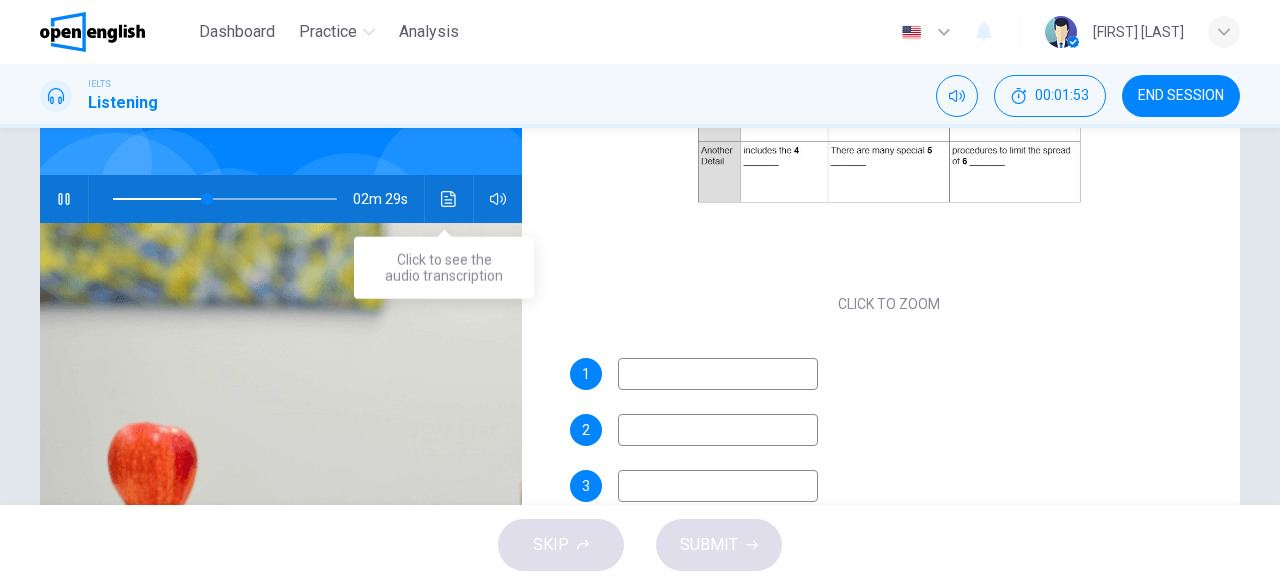 click at bounding box center (449, 199) 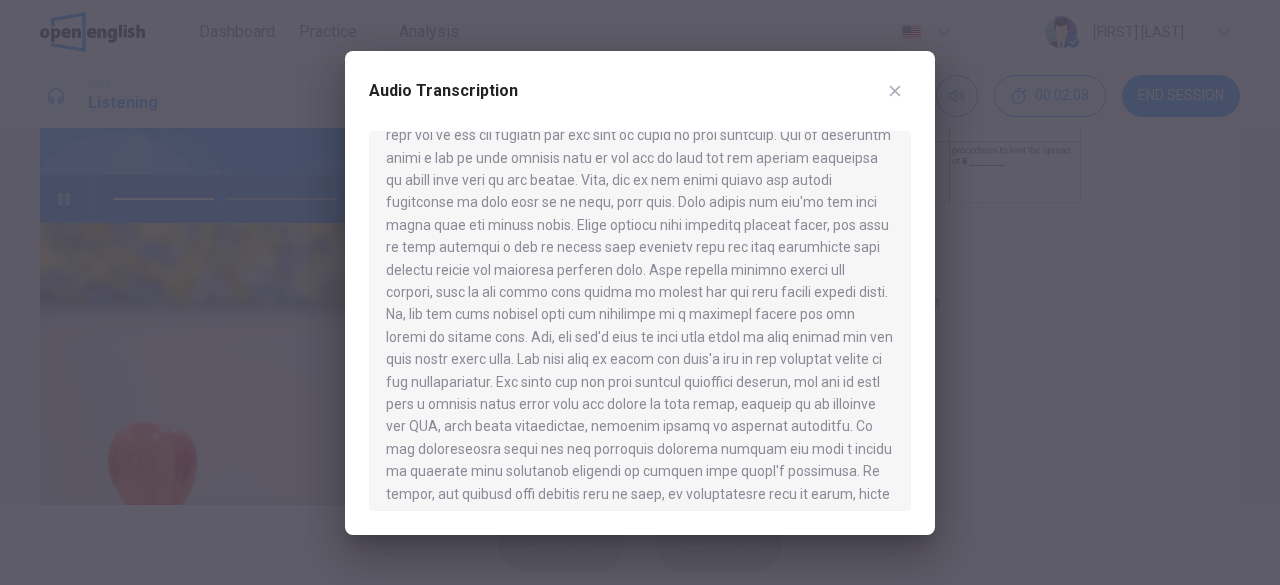 scroll, scrollTop: 76, scrollLeft: 0, axis: vertical 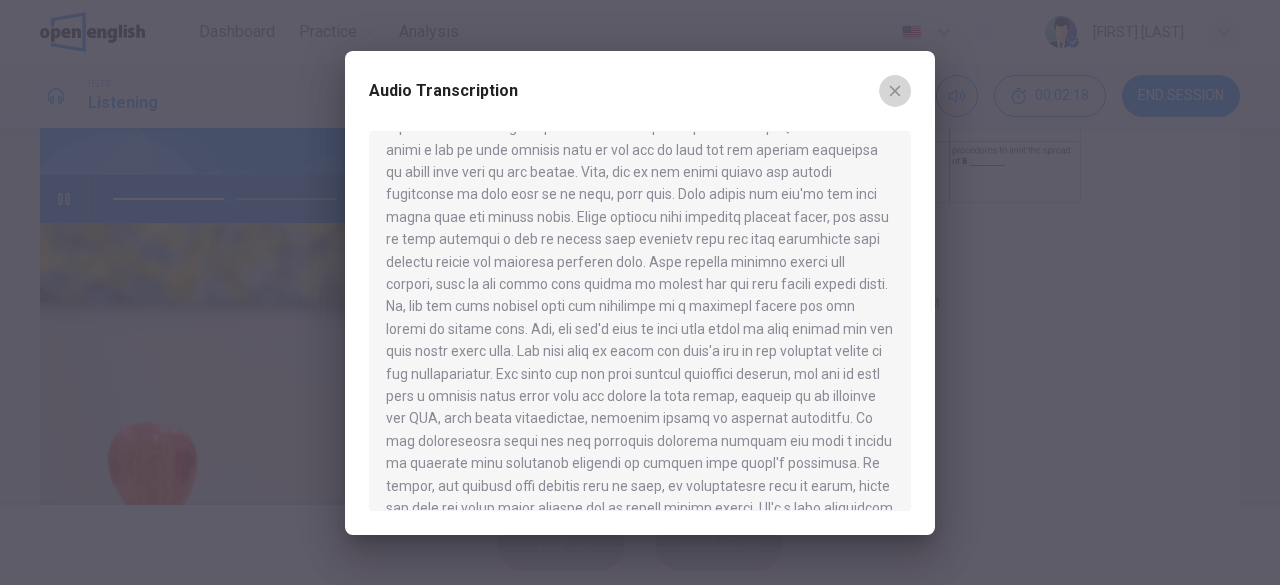 click at bounding box center (895, 91) 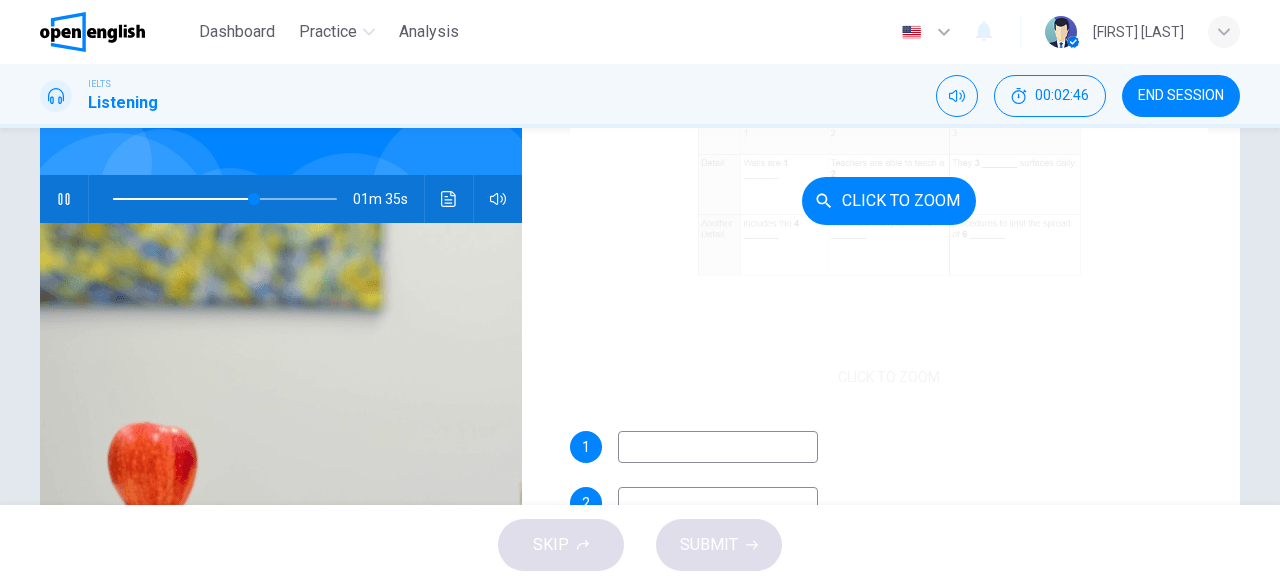 scroll, scrollTop: 286, scrollLeft: 0, axis: vertical 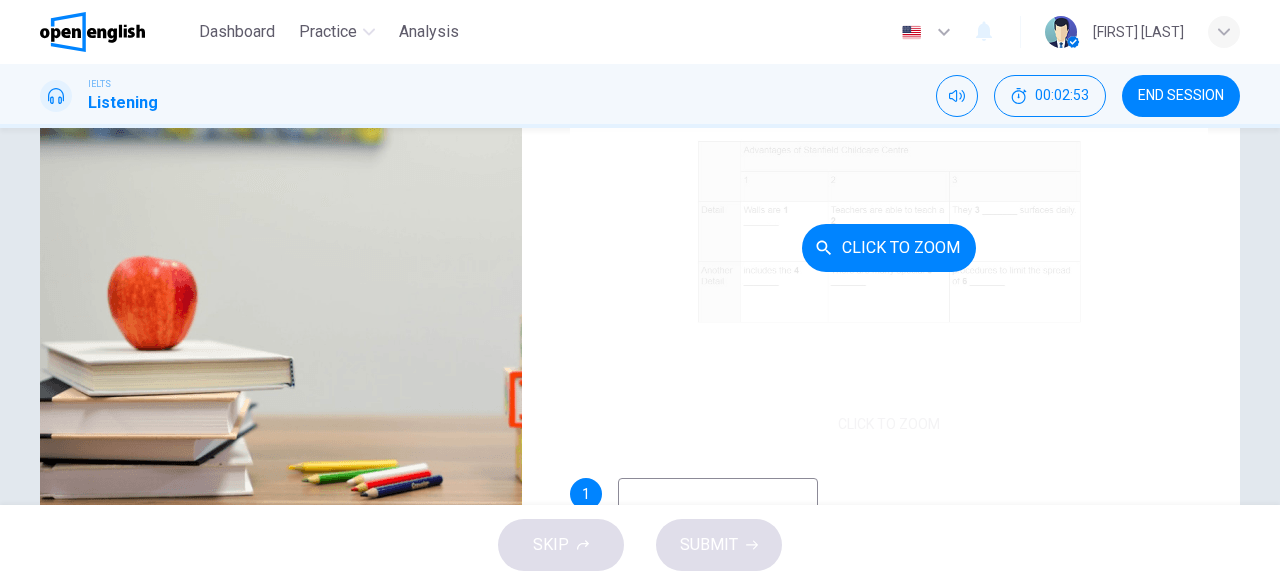 click on "Click to Zoom" at bounding box center [889, 248] 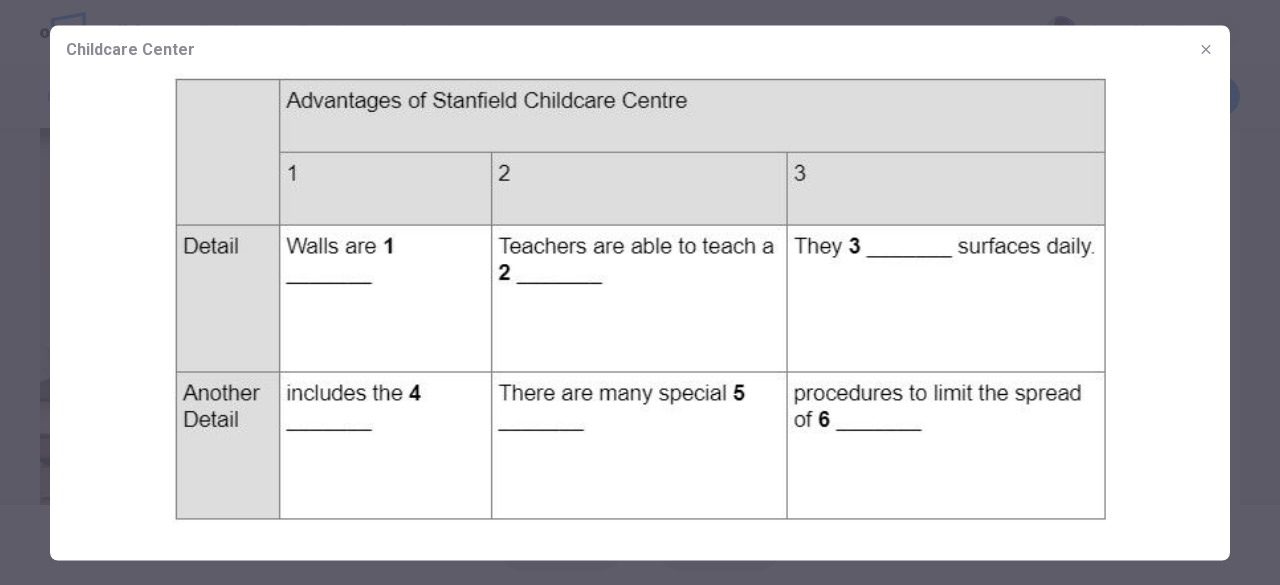 click at bounding box center (640, 298) 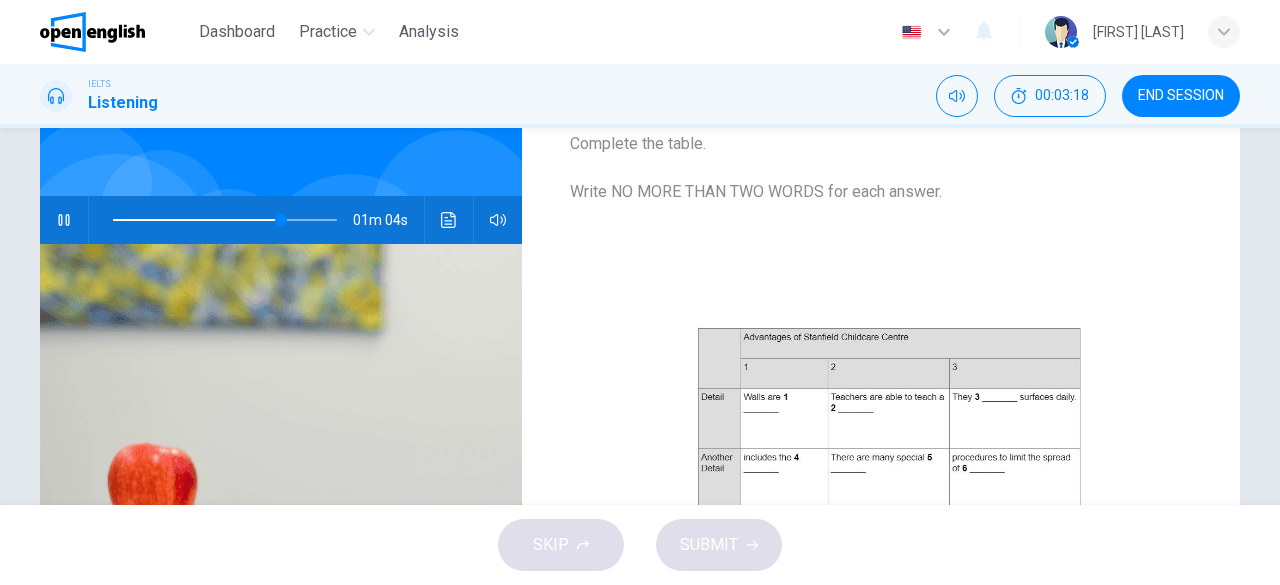 scroll, scrollTop: 92, scrollLeft: 0, axis: vertical 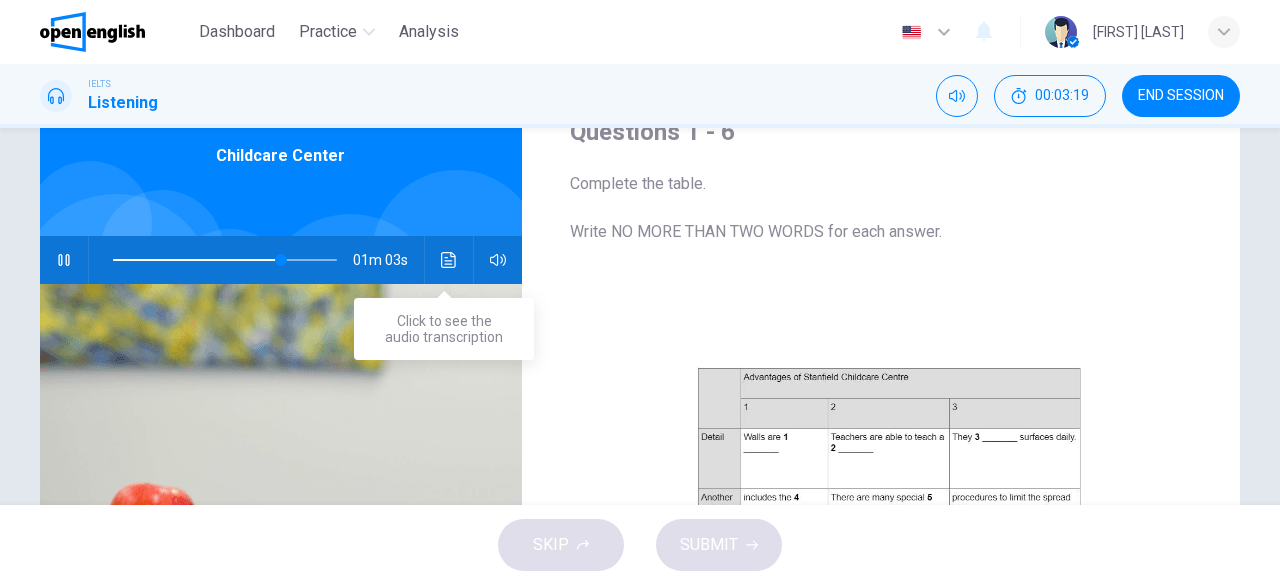 click at bounding box center (449, 260) 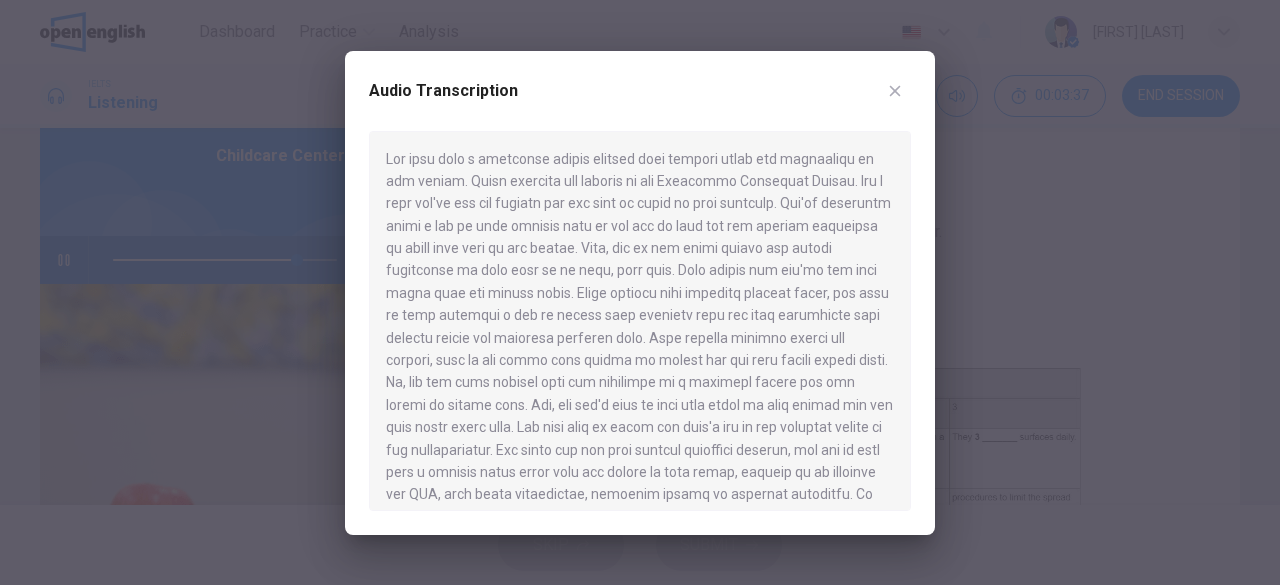 drag, startPoint x: 495, startPoint y: 291, endPoint x: 455, endPoint y: 288, distance: 40.112343 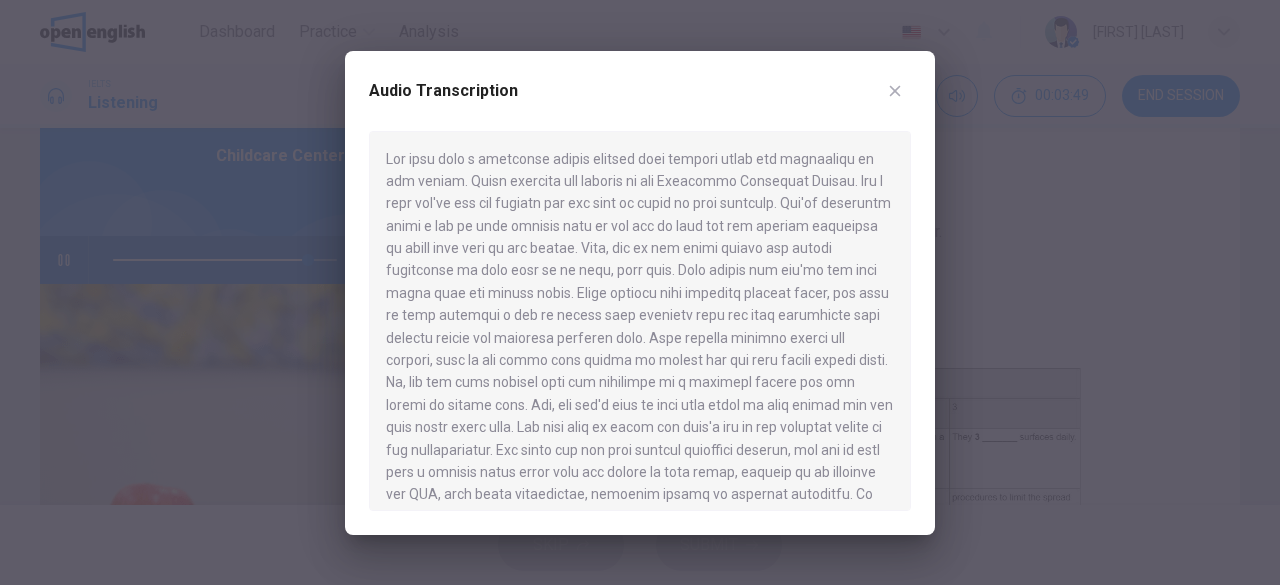 click at bounding box center [640, 292] 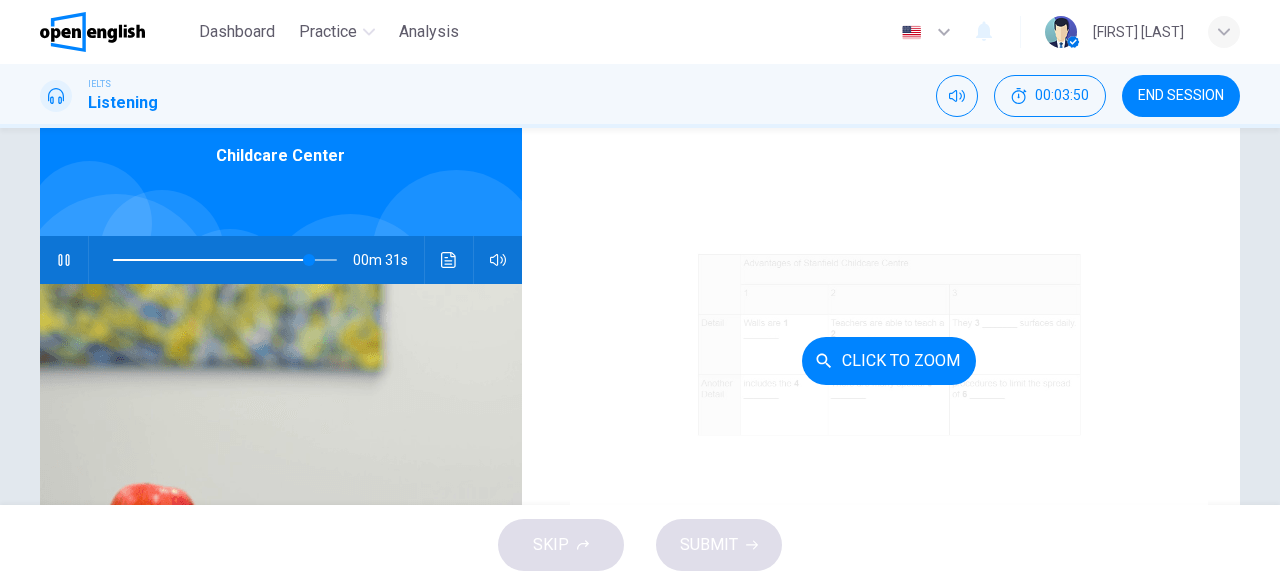 scroll, scrollTop: 286, scrollLeft: 0, axis: vertical 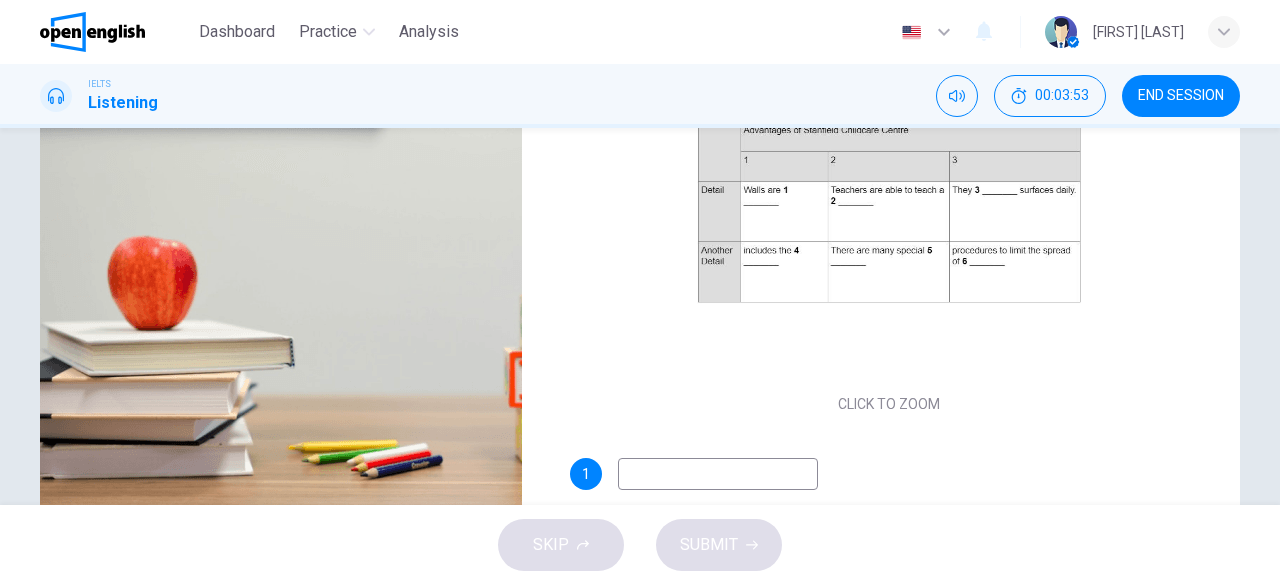 click at bounding box center (718, 474) 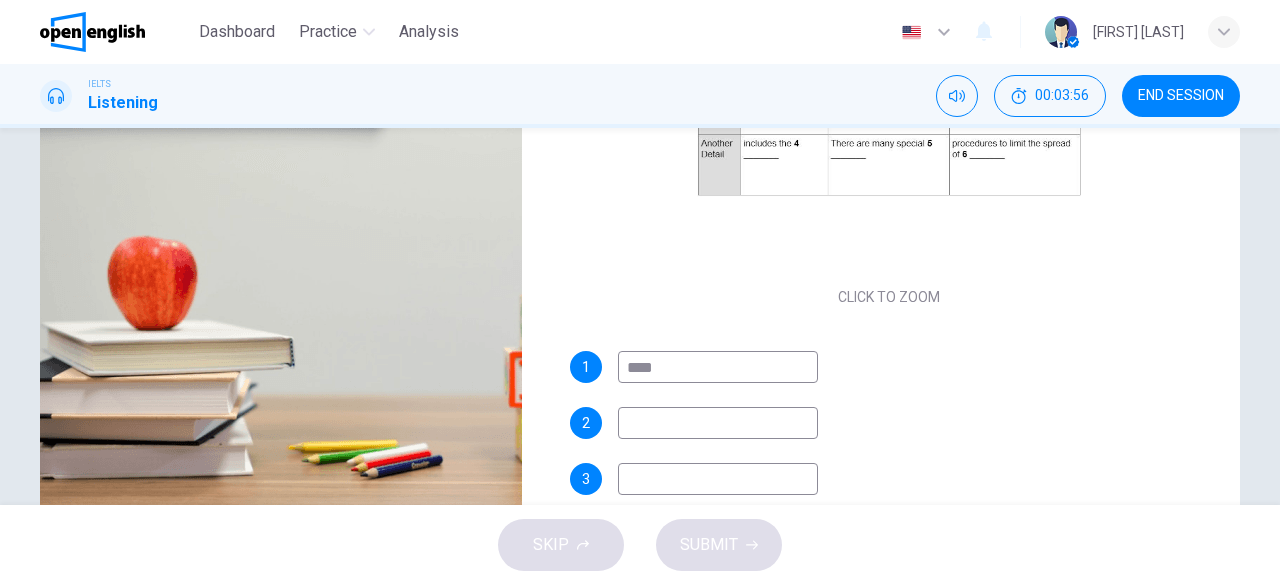 scroll, scrollTop: 0, scrollLeft: 0, axis: both 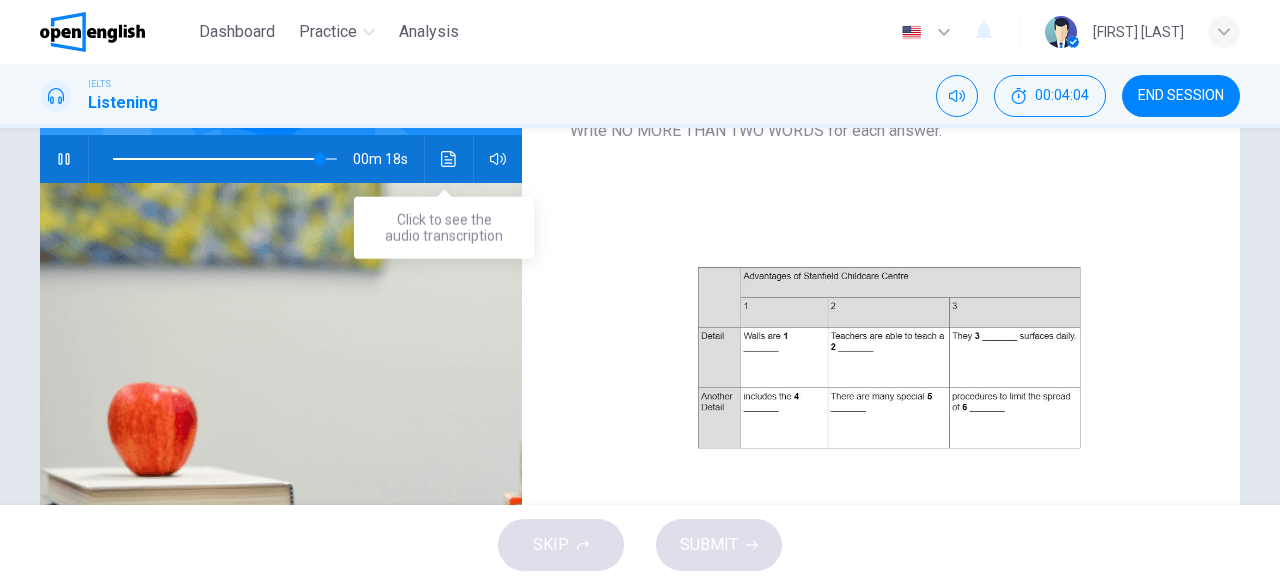 click at bounding box center (448, 159) 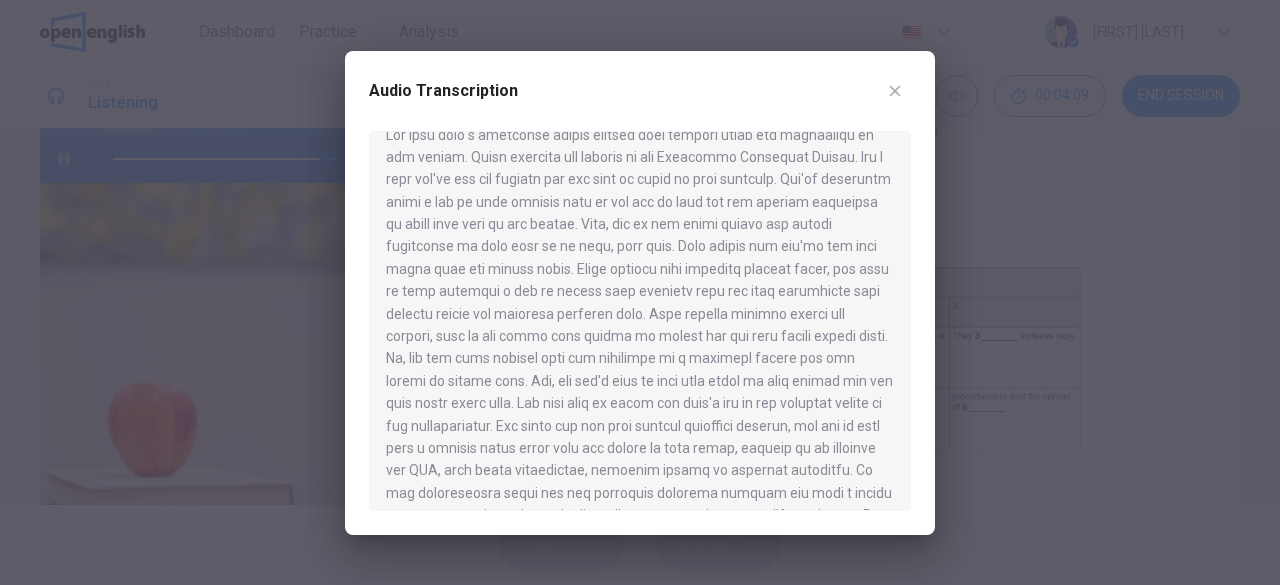 scroll, scrollTop: 13, scrollLeft: 0, axis: vertical 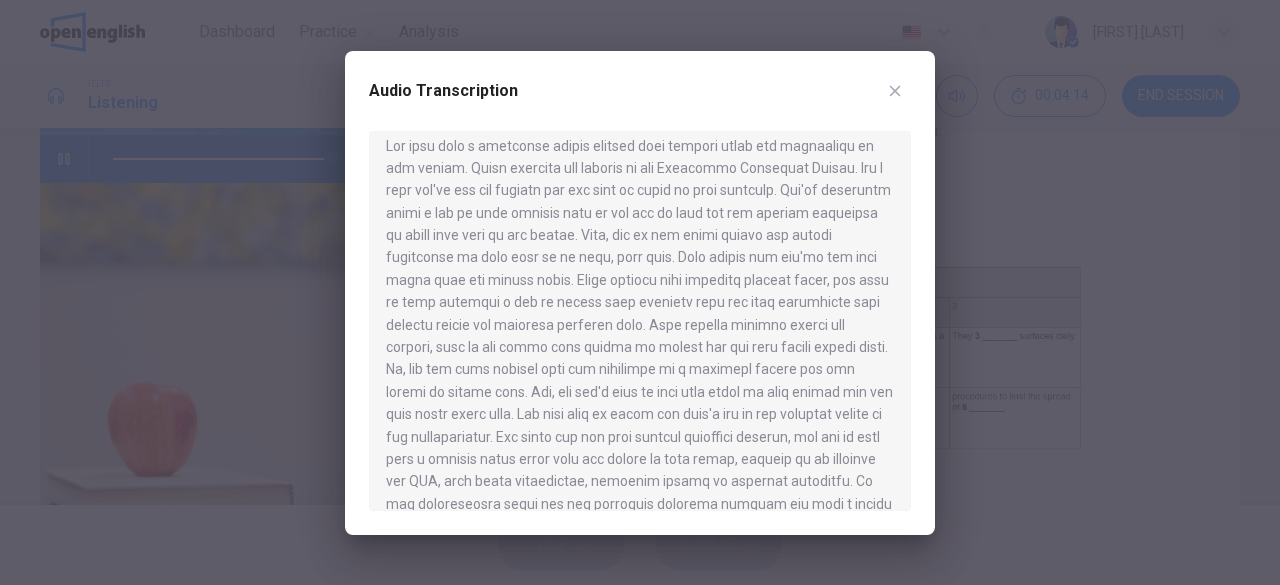 click at bounding box center [895, 91] 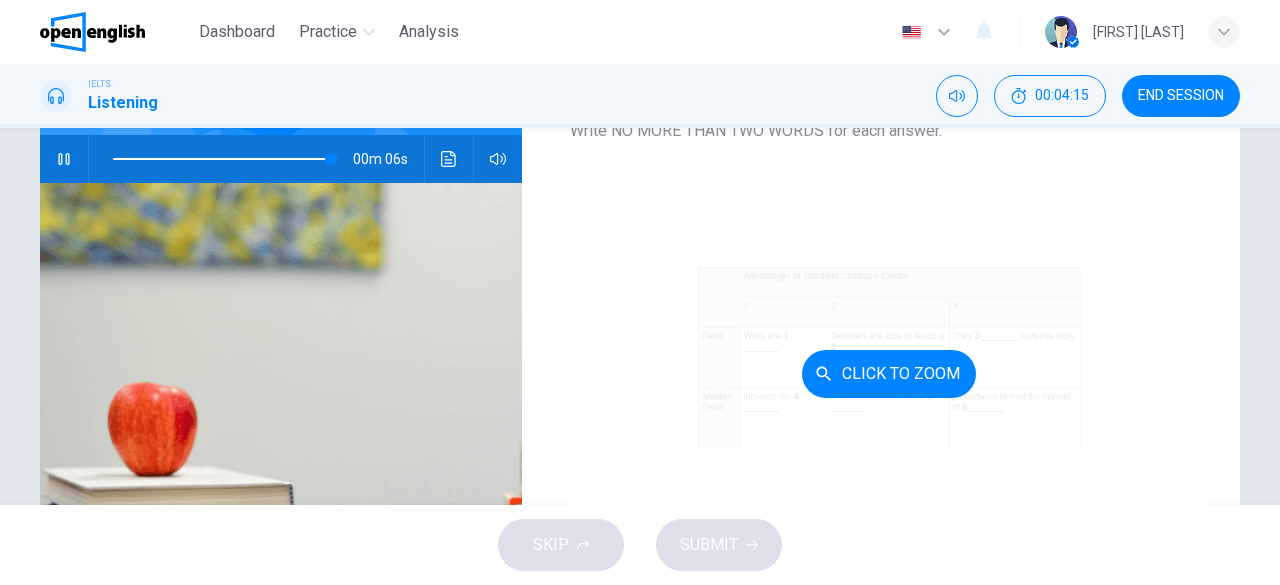 scroll, scrollTop: 286, scrollLeft: 0, axis: vertical 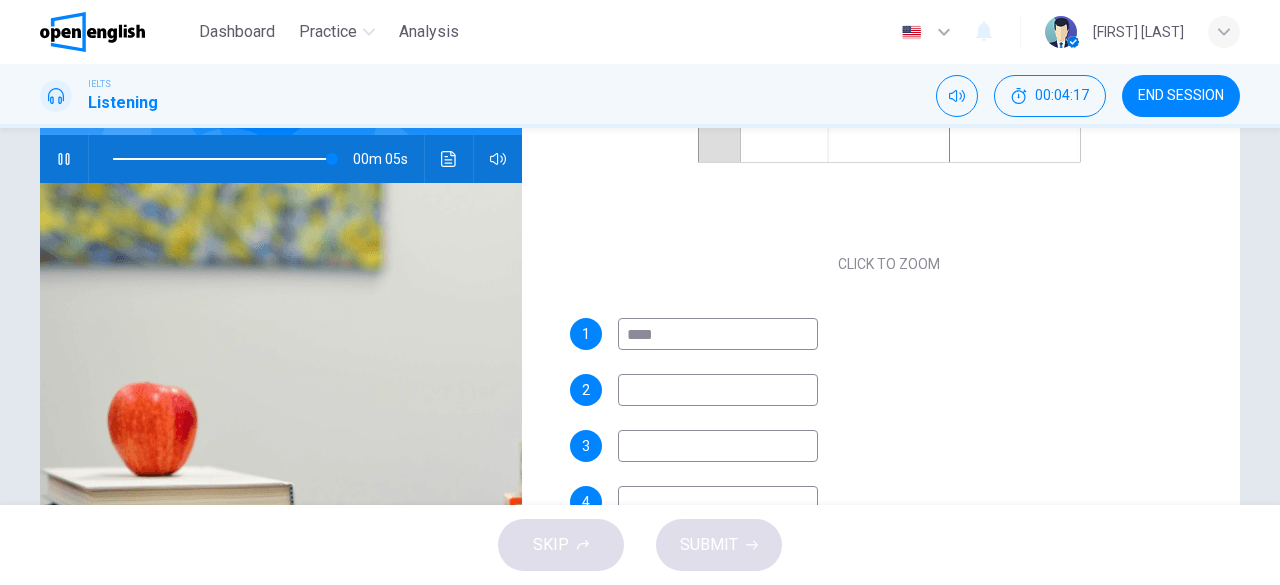 drag, startPoint x: 684, startPoint y: 339, endPoint x: 522, endPoint y: 365, distance: 164.07315 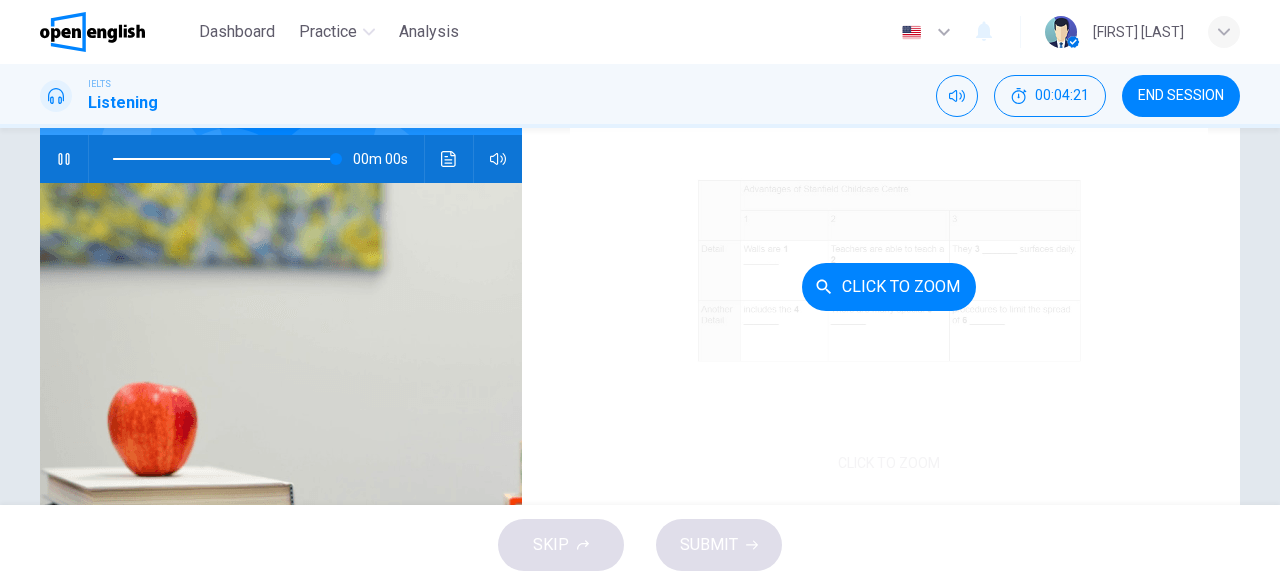 scroll, scrollTop: 86, scrollLeft: 0, axis: vertical 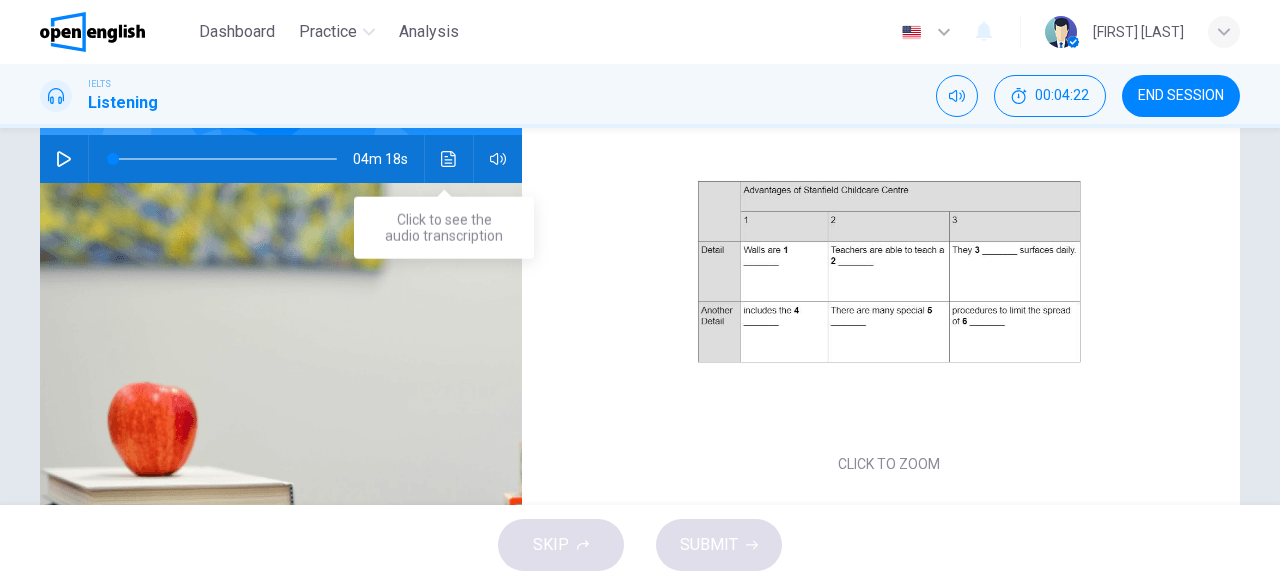 type on "******" 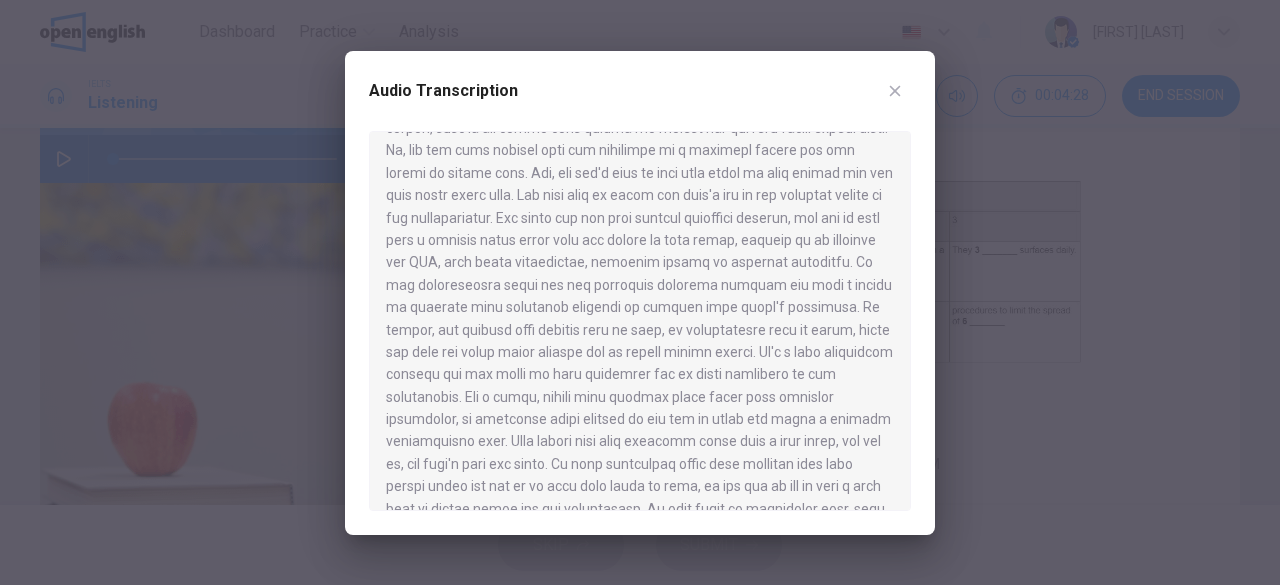 scroll, scrollTop: 256, scrollLeft: 0, axis: vertical 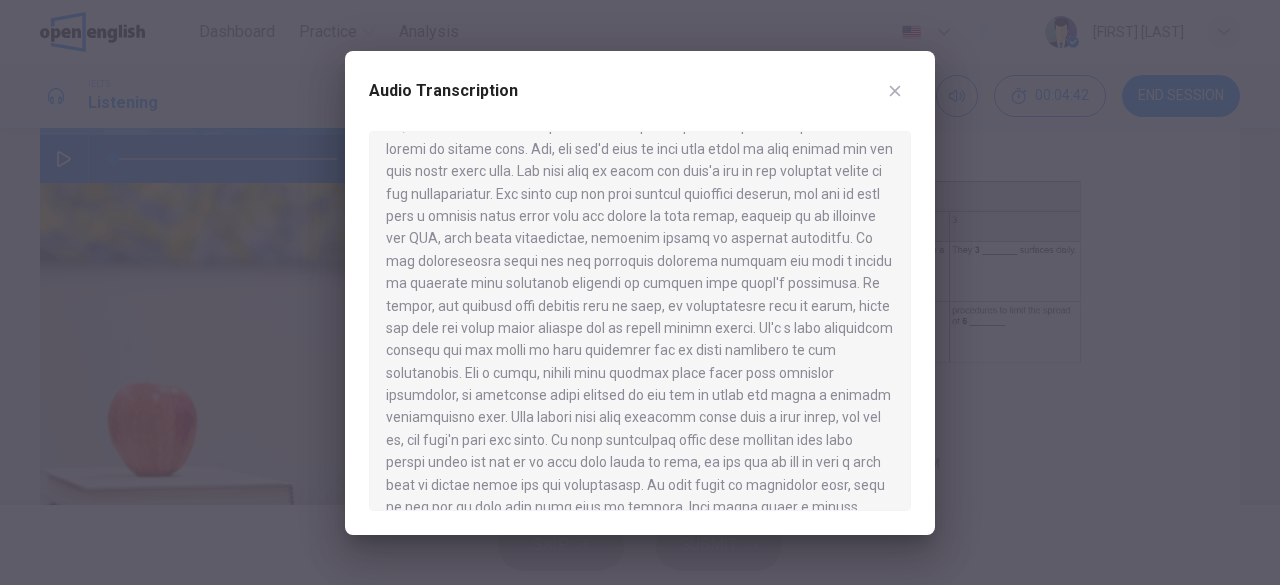drag, startPoint x: 704, startPoint y: 263, endPoint x: 663, endPoint y: 261, distance: 41.04875 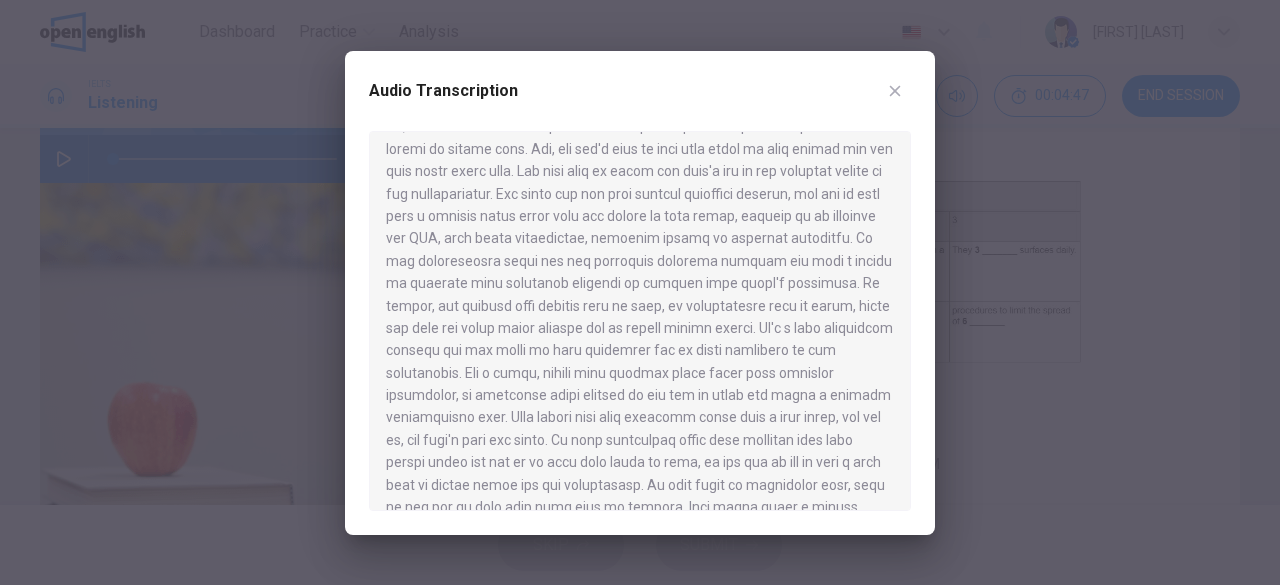 click at bounding box center [640, 292] 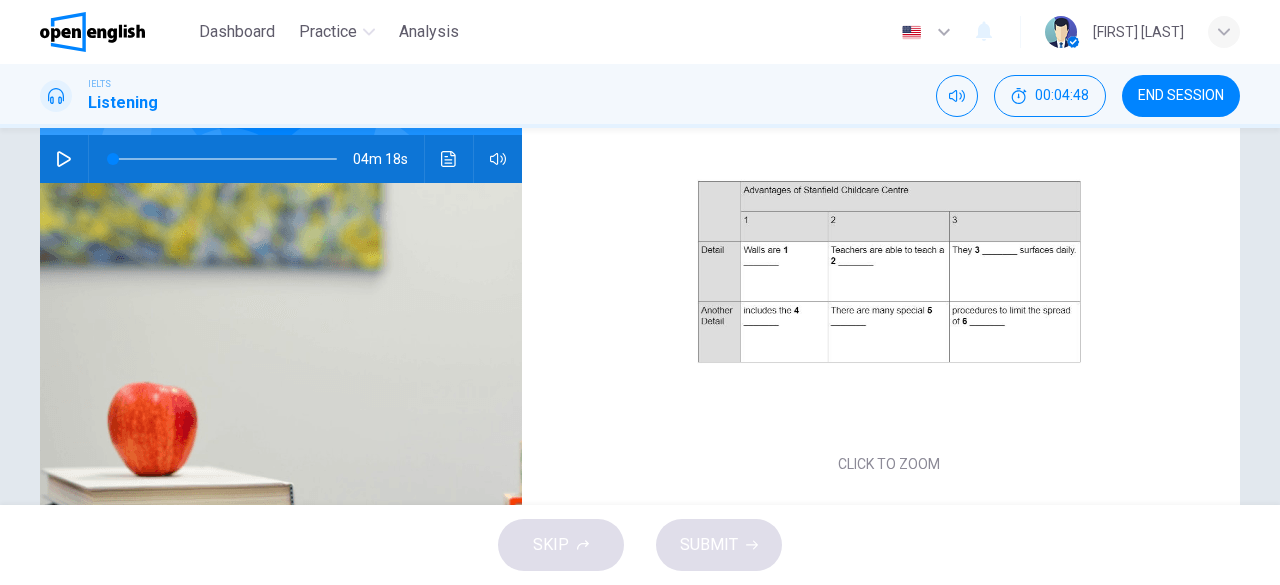 scroll, scrollTop: 106, scrollLeft: 0, axis: vertical 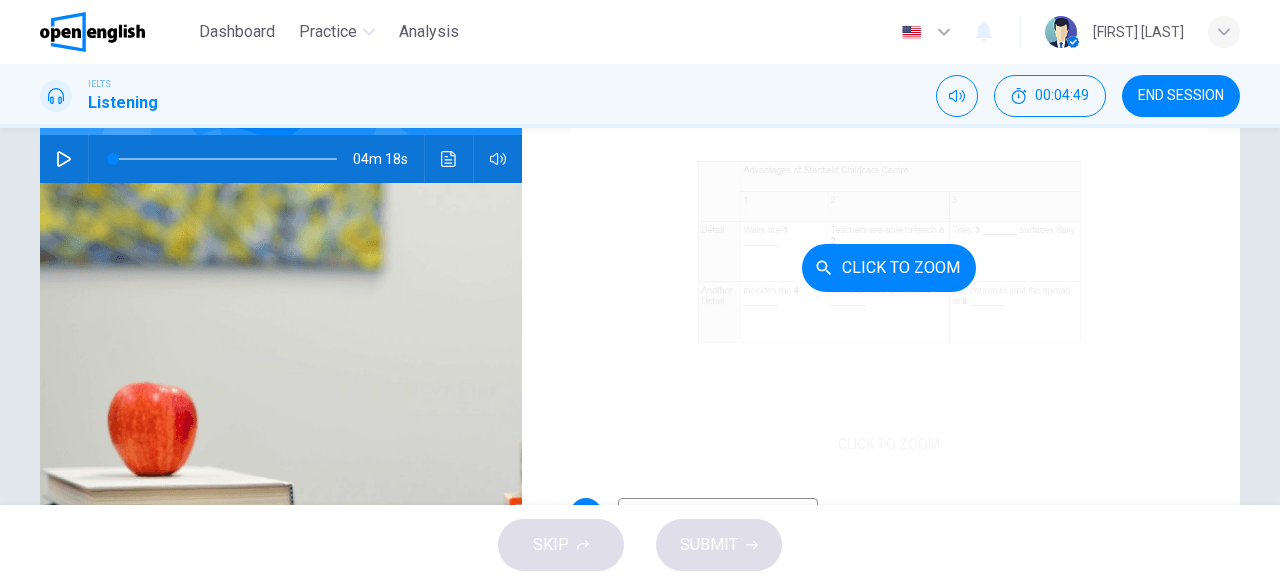click on "Click to Zoom" at bounding box center (889, 268) 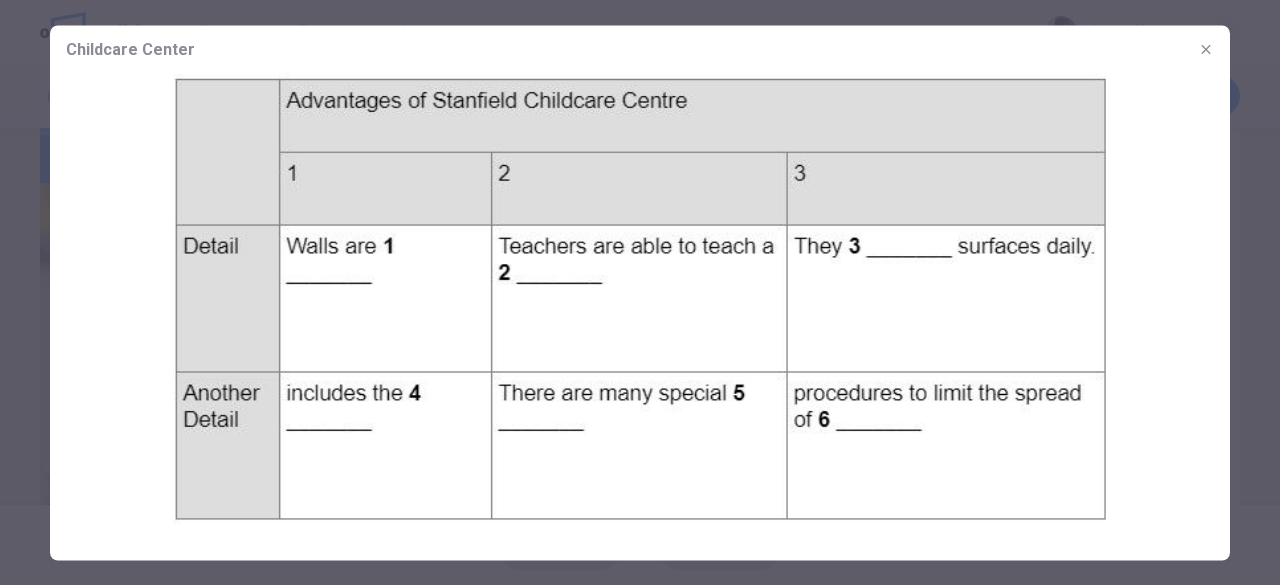 click at bounding box center [1206, 49] 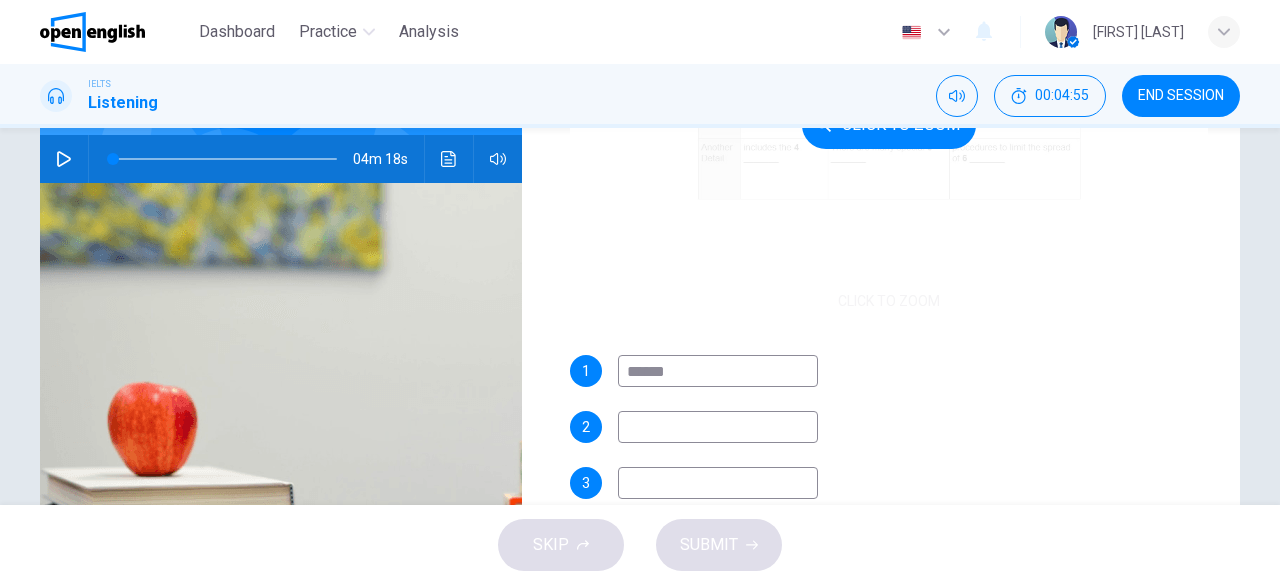 scroll, scrollTop: 251, scrollLeft: 0, axis: vertical 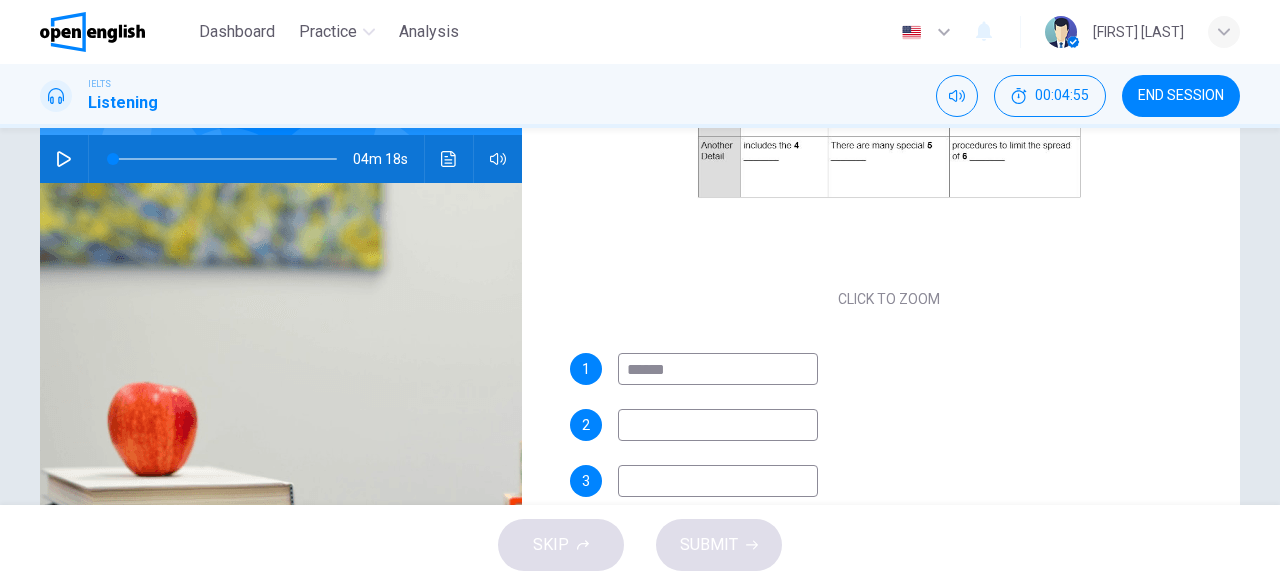 click at bounding box center [718, 369] 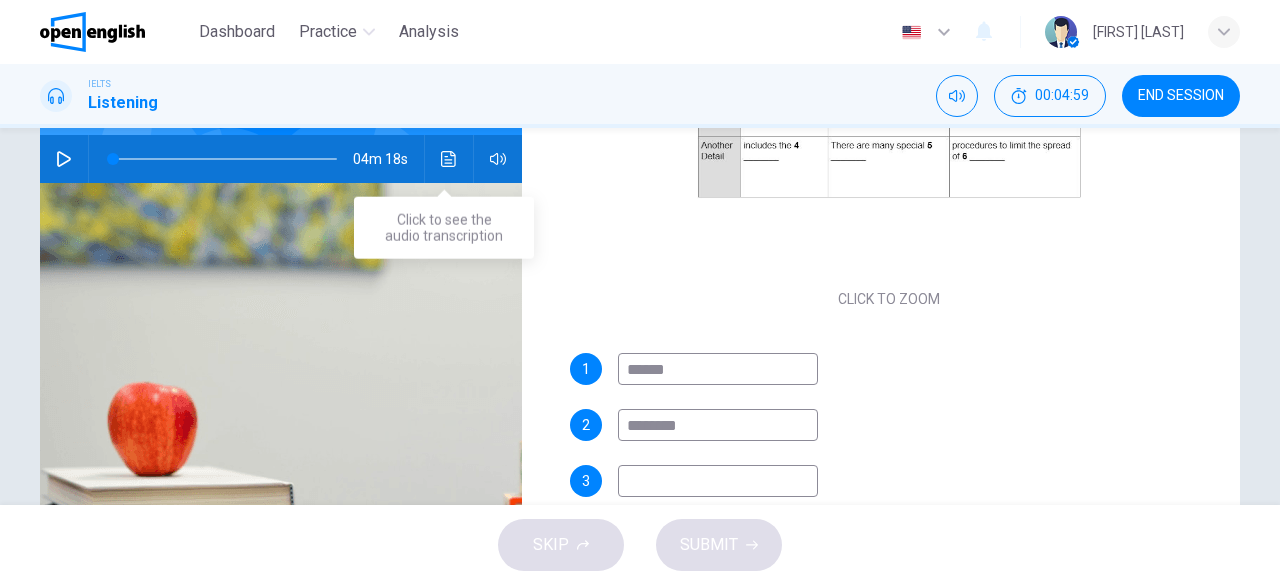 type on "********" 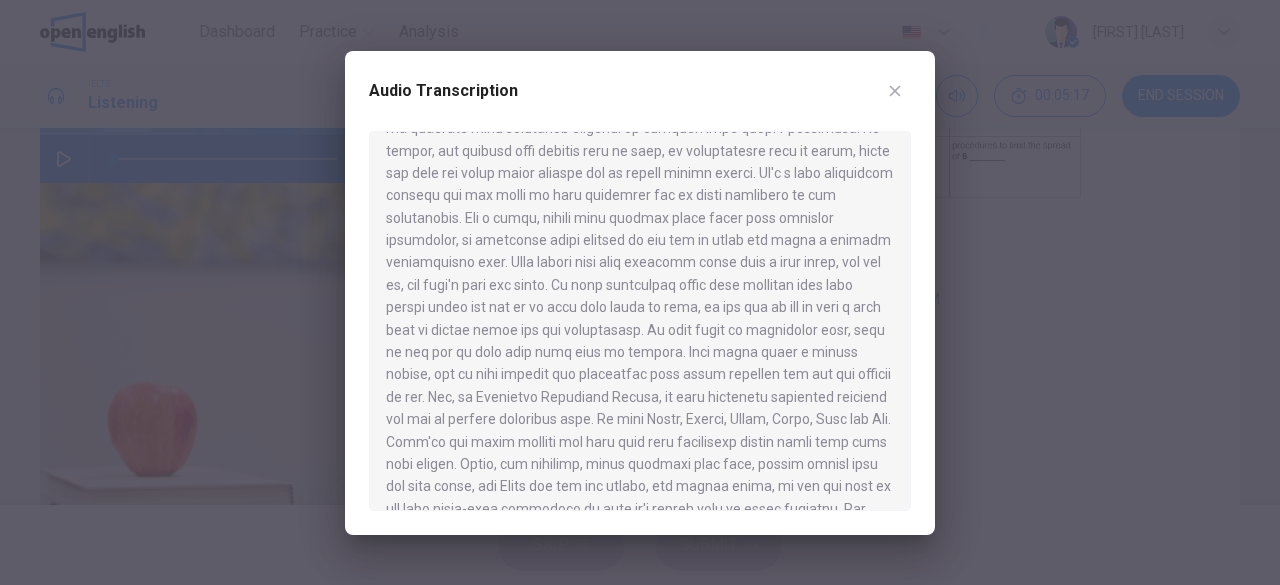 scroll, scrollTop: 409, scrollLeft: 0, axis: vertical 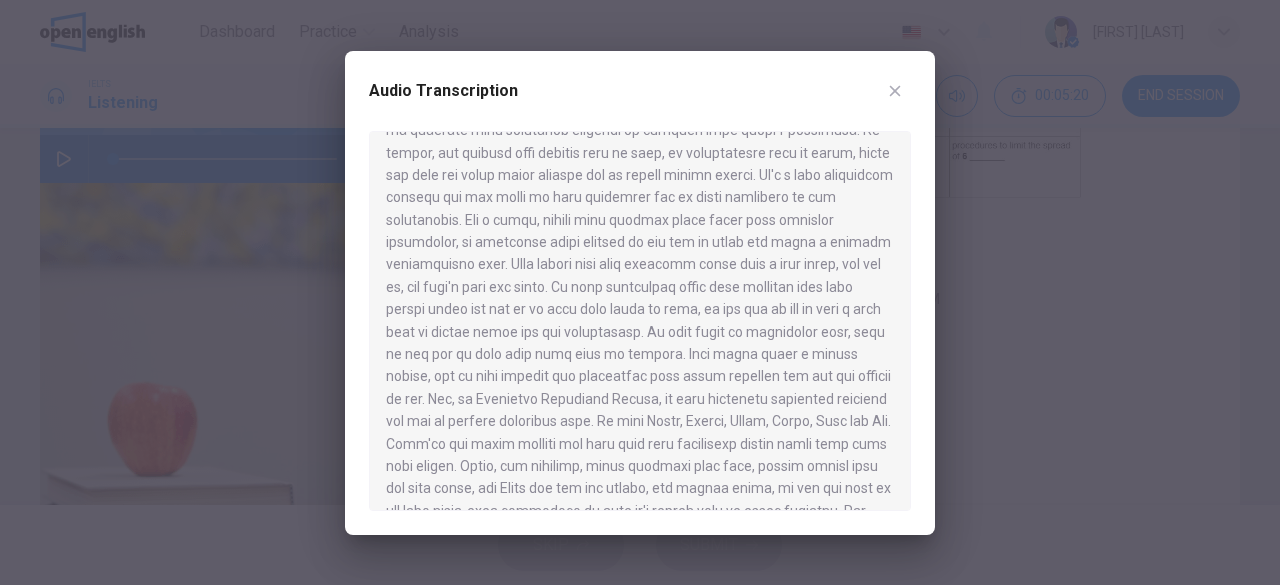 click at bounding box center (895, 91) 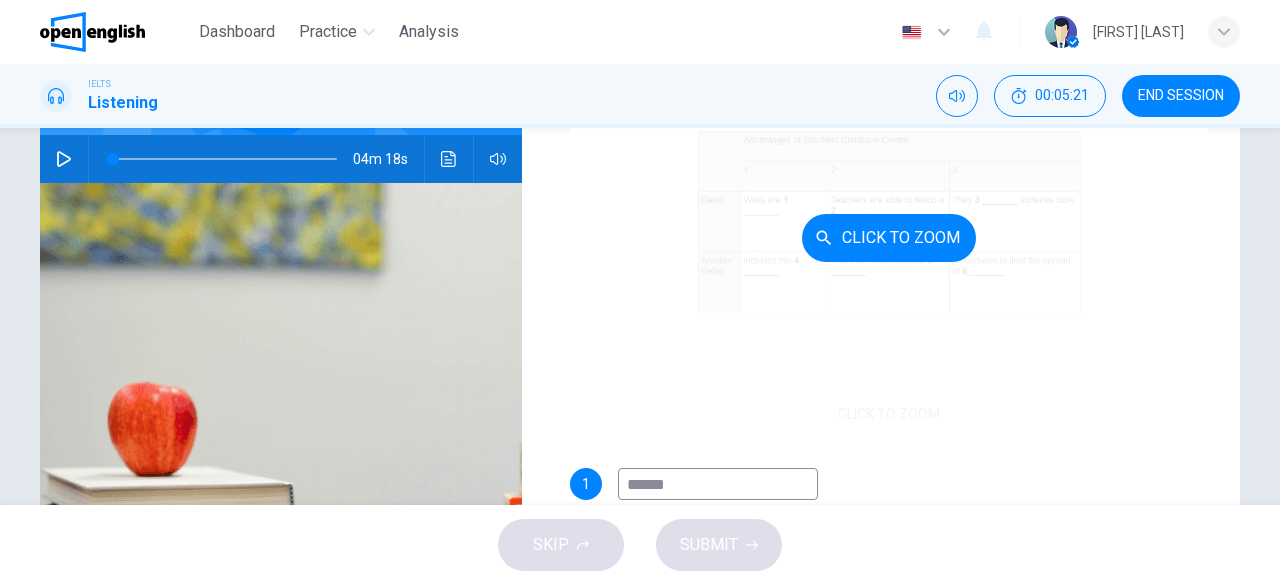 scroll, scrollTop: 122, scrollLeft: 0, axis: vertical 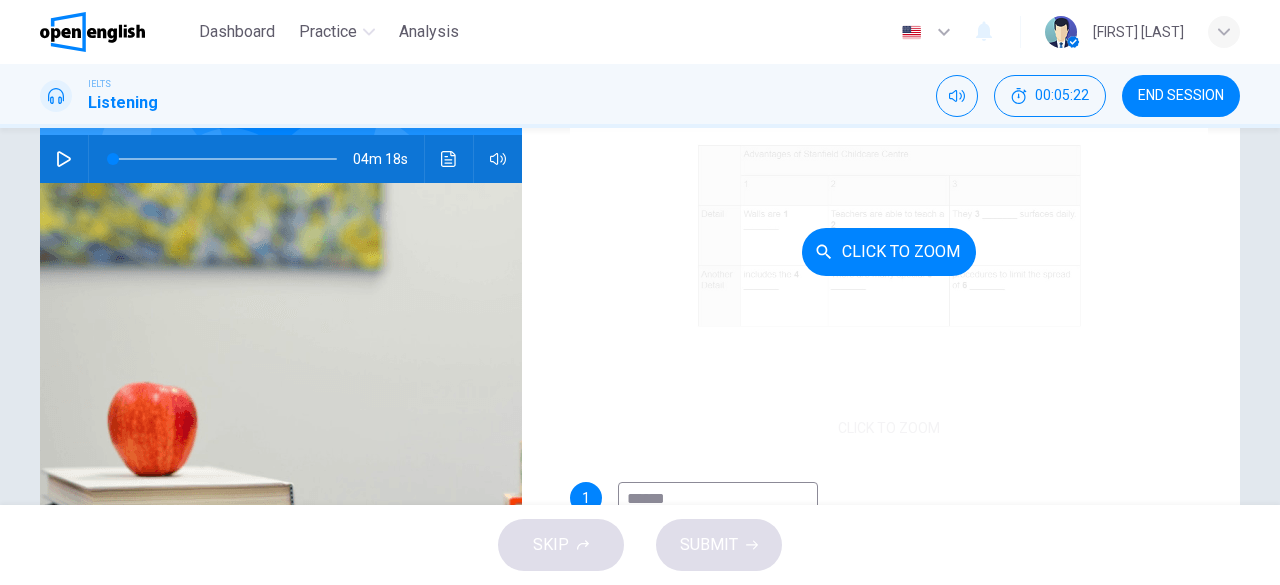 click on "Click to Zoom" at bounding box center [889, 252] 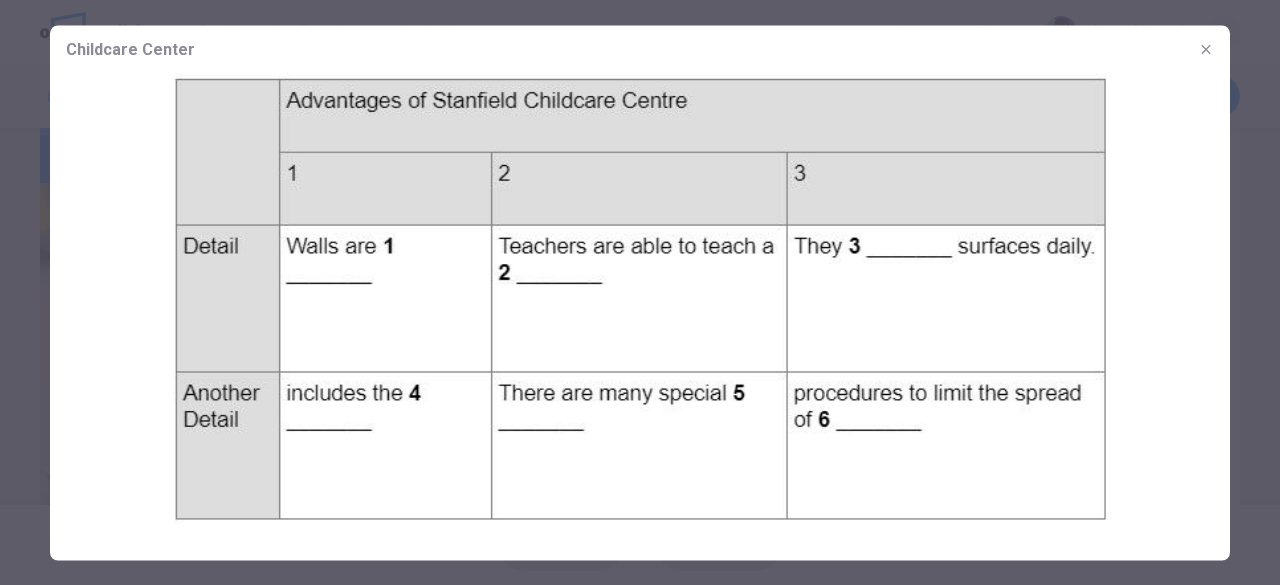 click at bounding box center (1205, 48) 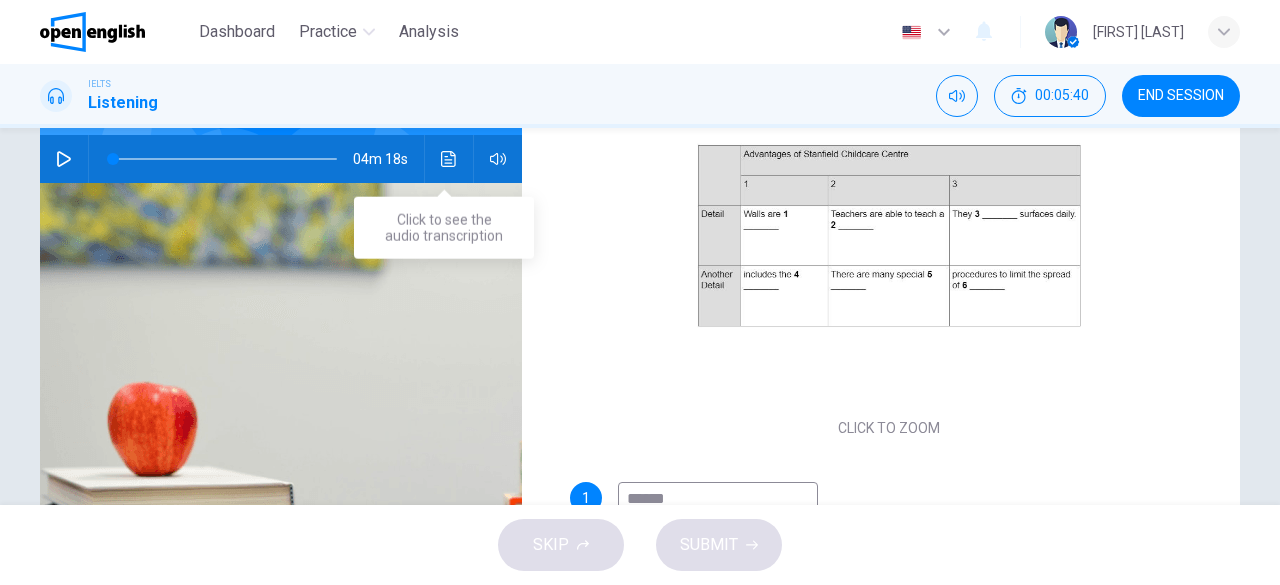 click at bounding box center (449, 159) 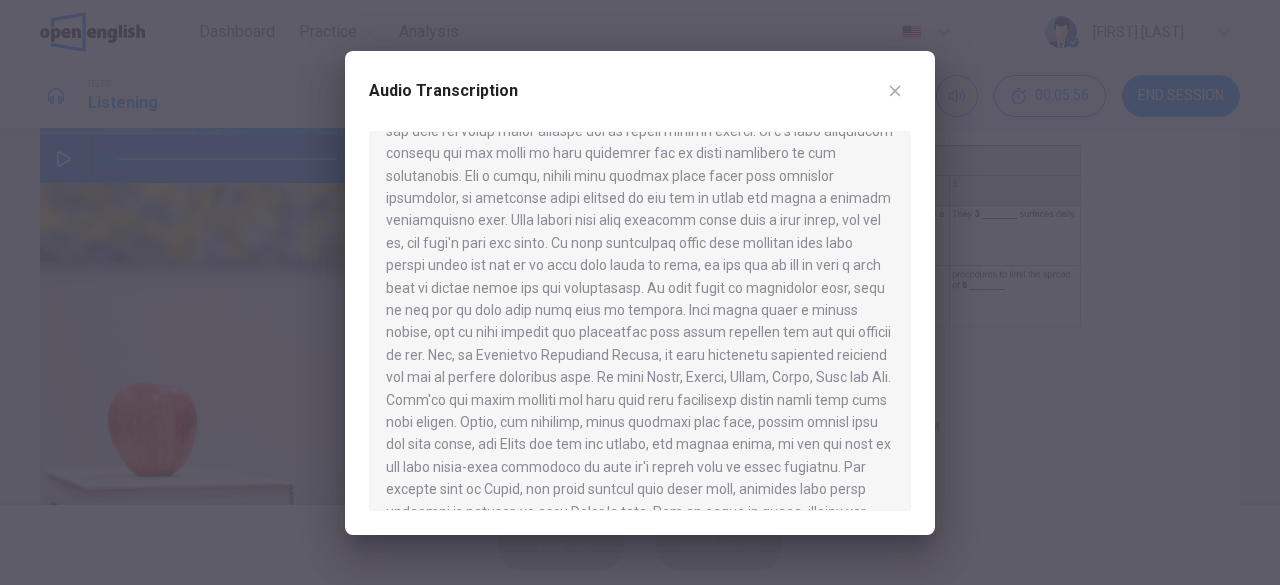 scroll, scrollTop: 452, scrollLeft: 0, axis: vertical 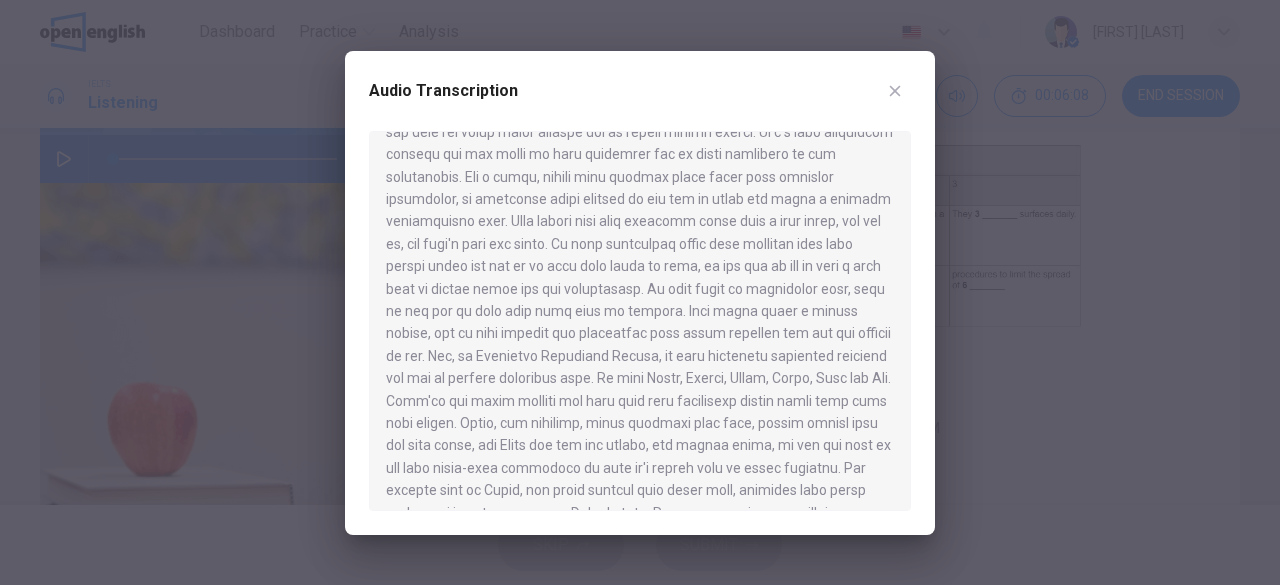 click at bounding box center (895, 91) 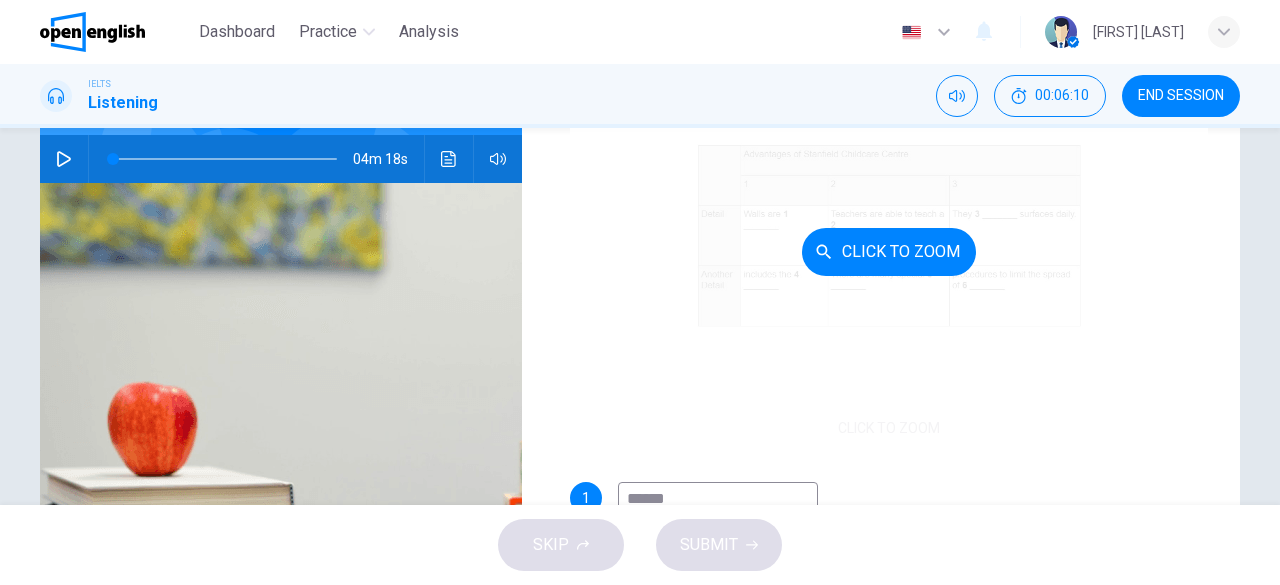 scroll, scrollTop: 256, scrollLeft: 0, axis: vertical 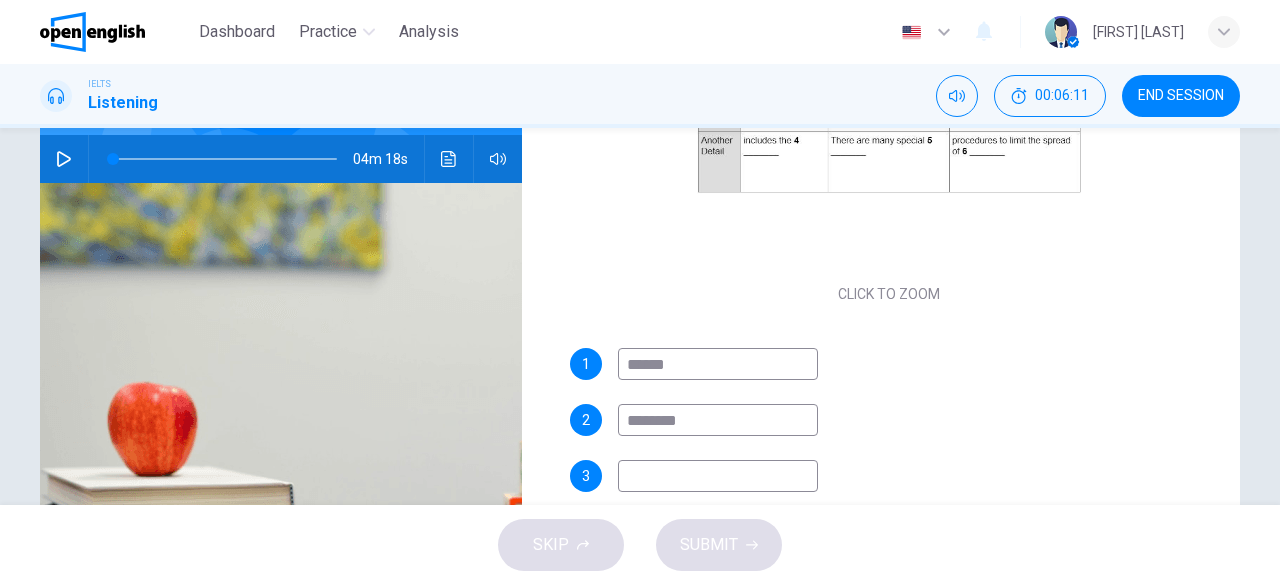 click at bounding box center (718, 364) 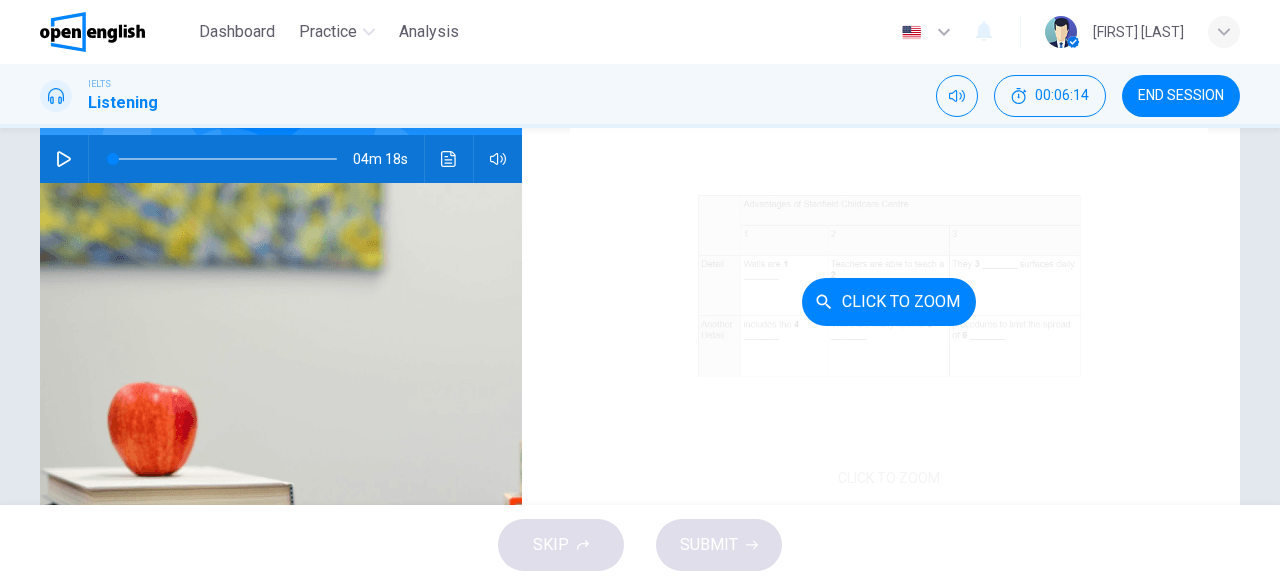 scroll, scrollTop: 33, scrollLeft: 0, axis: vertical 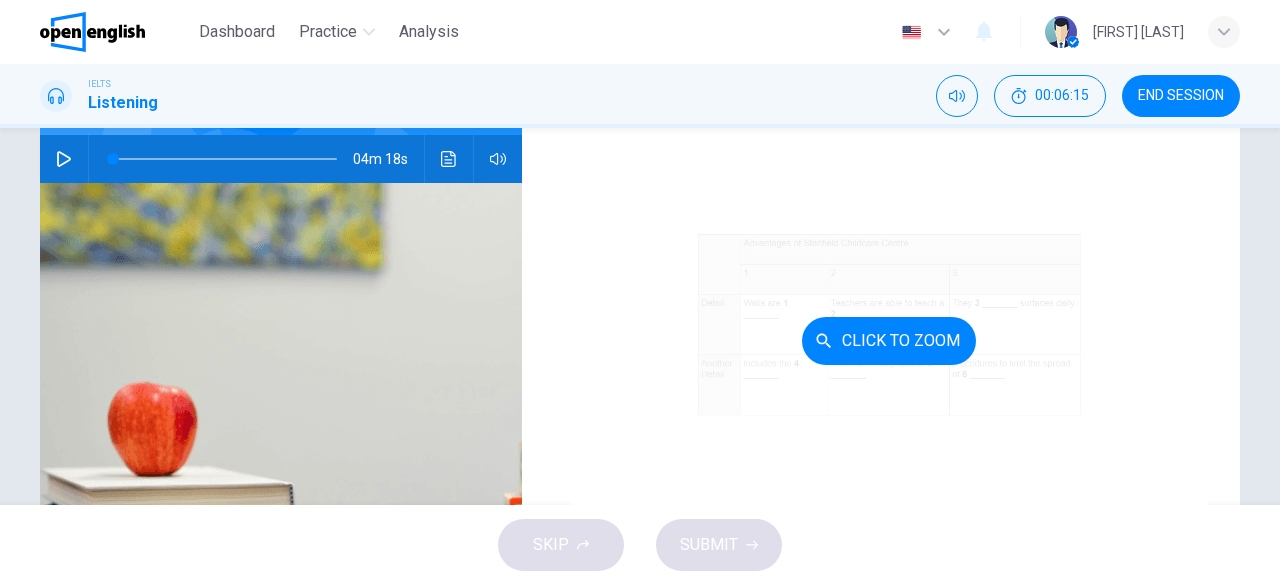 type on "*****" 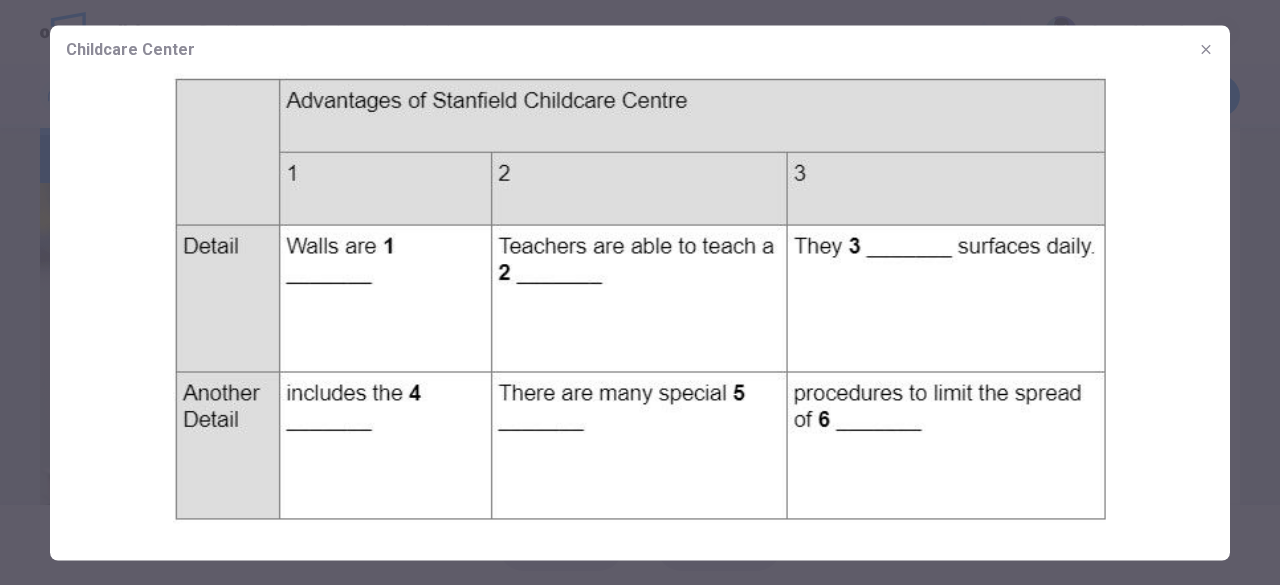 click at bounding box center (640, 292) 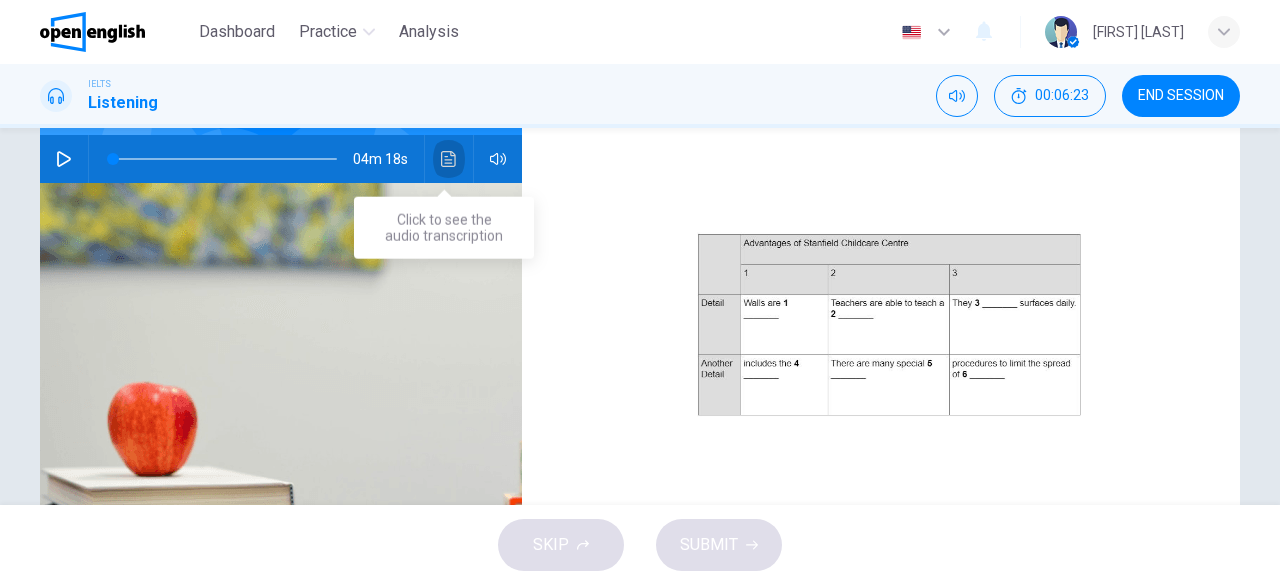 click at bounding box center [449, 159] 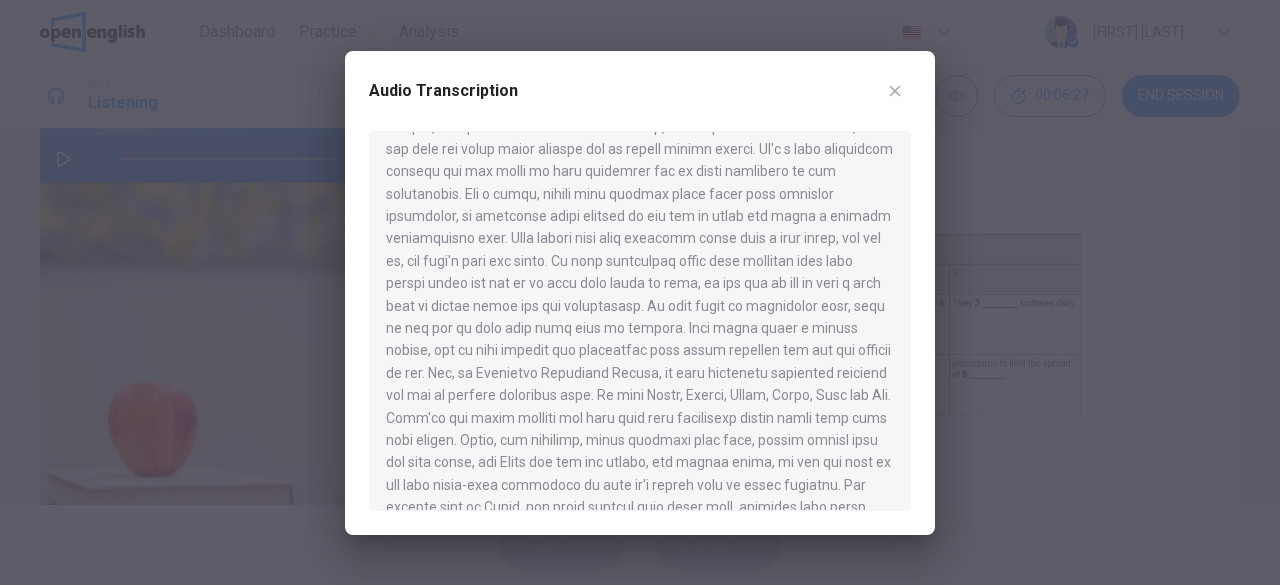 scroll, scrollTop: 422, scrollLeft: 0, axis: vertical 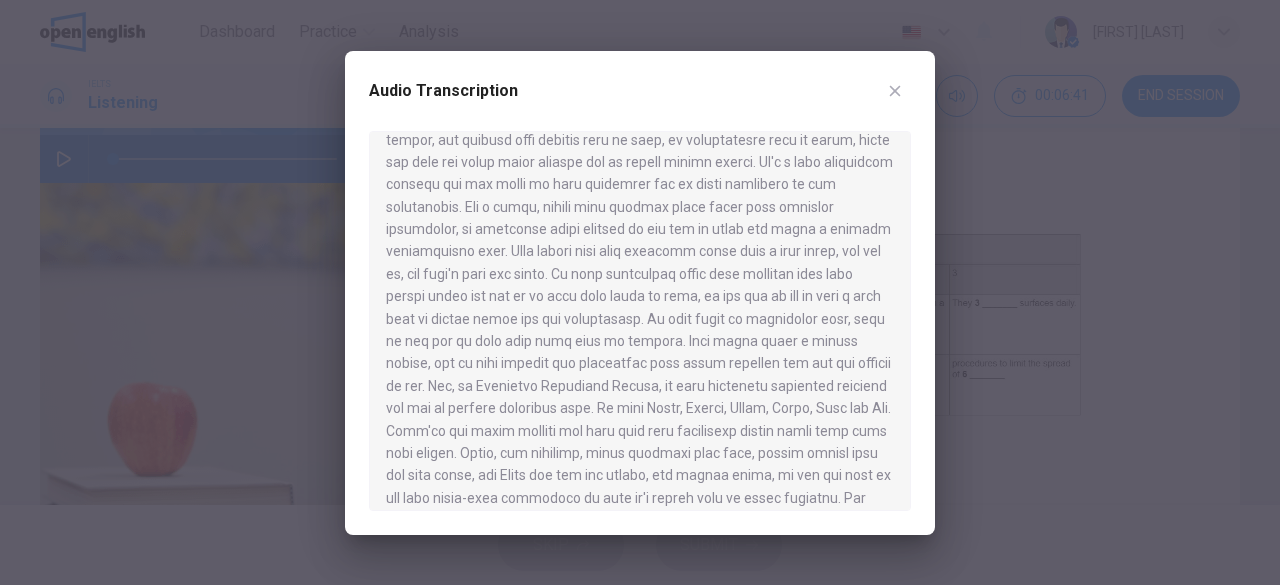 drag, startPoint x: 693, startPoint y: 273, endPoint x: 646, endPoint y: 275, distance: 47.042534 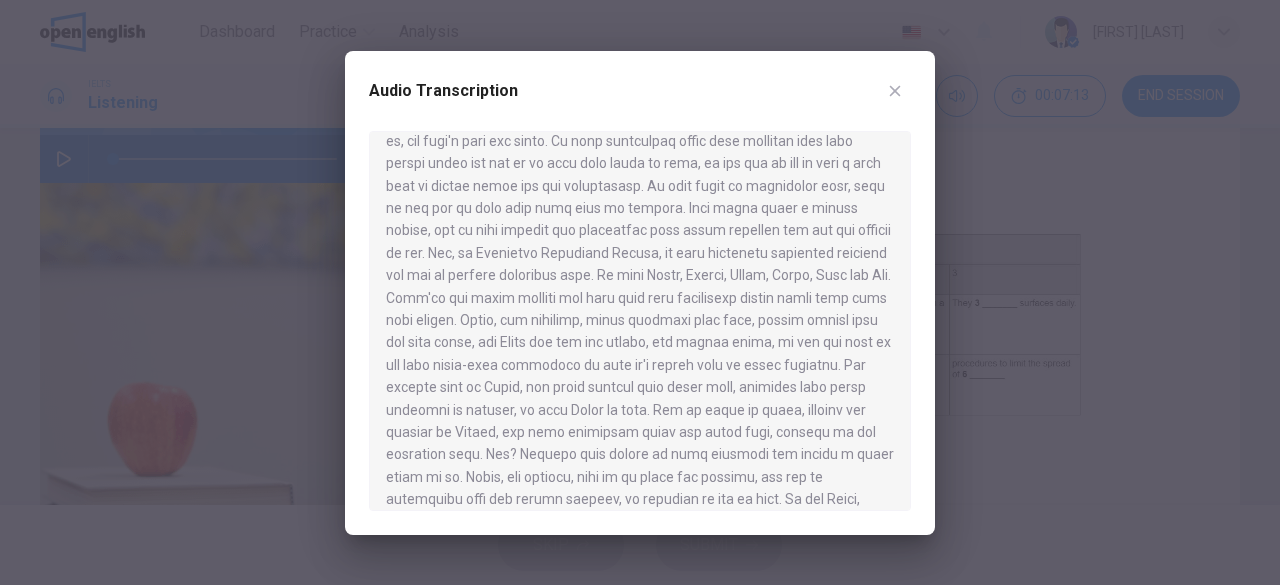 scroll, scrollTop: 706, scrollLeft: 0, axis: vertical 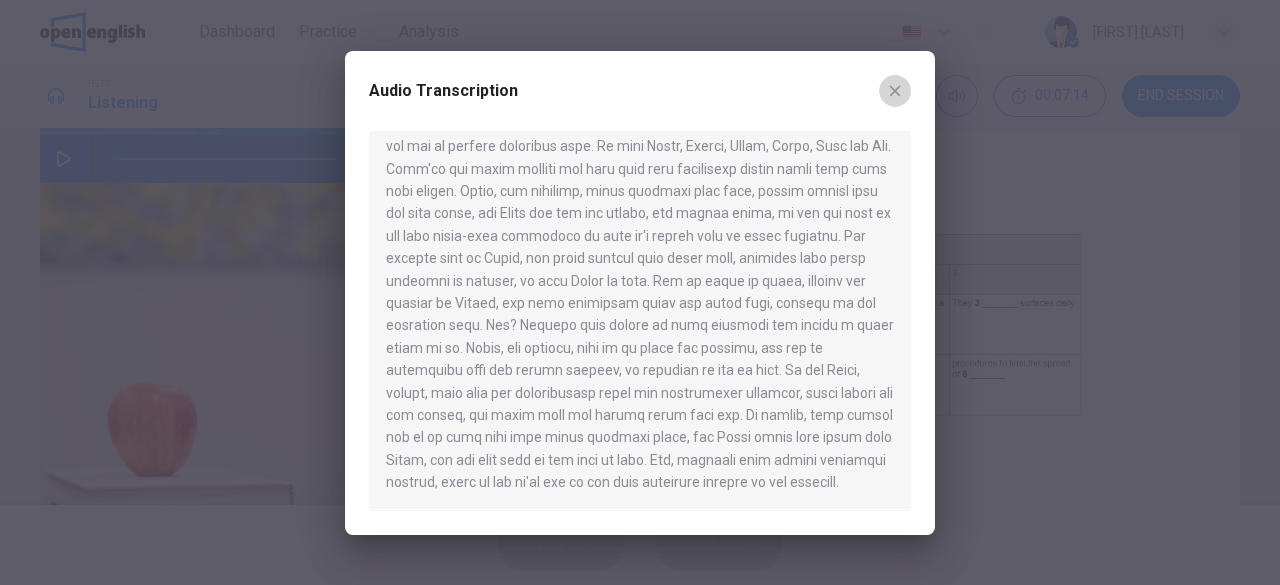 click at bounding box center (895, 90) 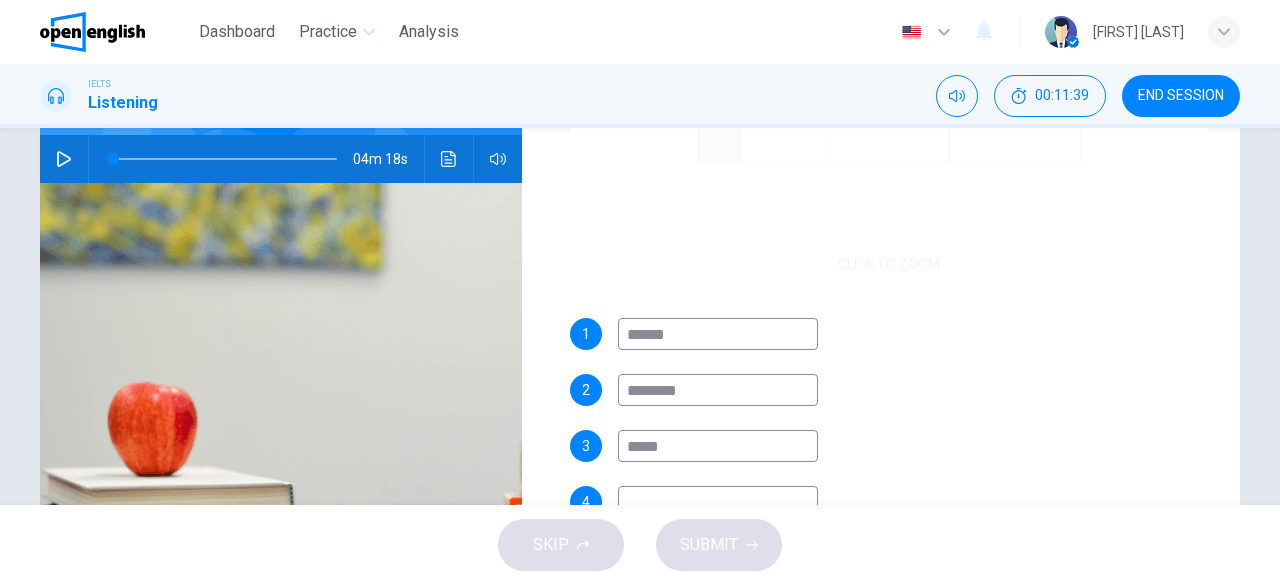 scroll, scrollTop: 164, scrollLeft: 0, axis: vertical 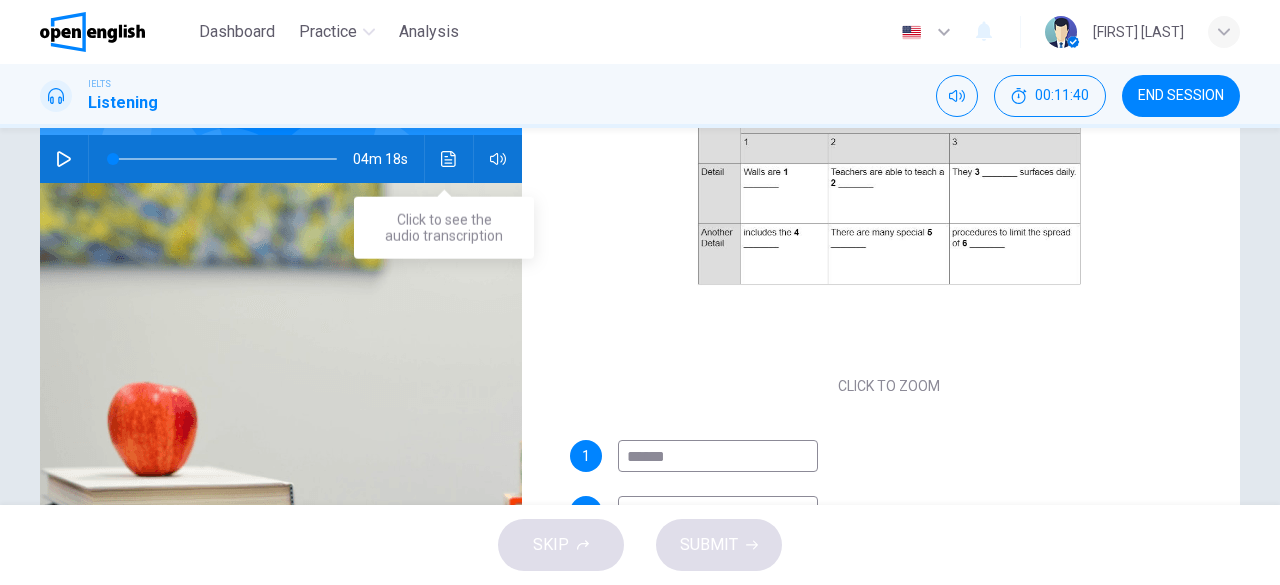 click at bounding box center [449, 159] 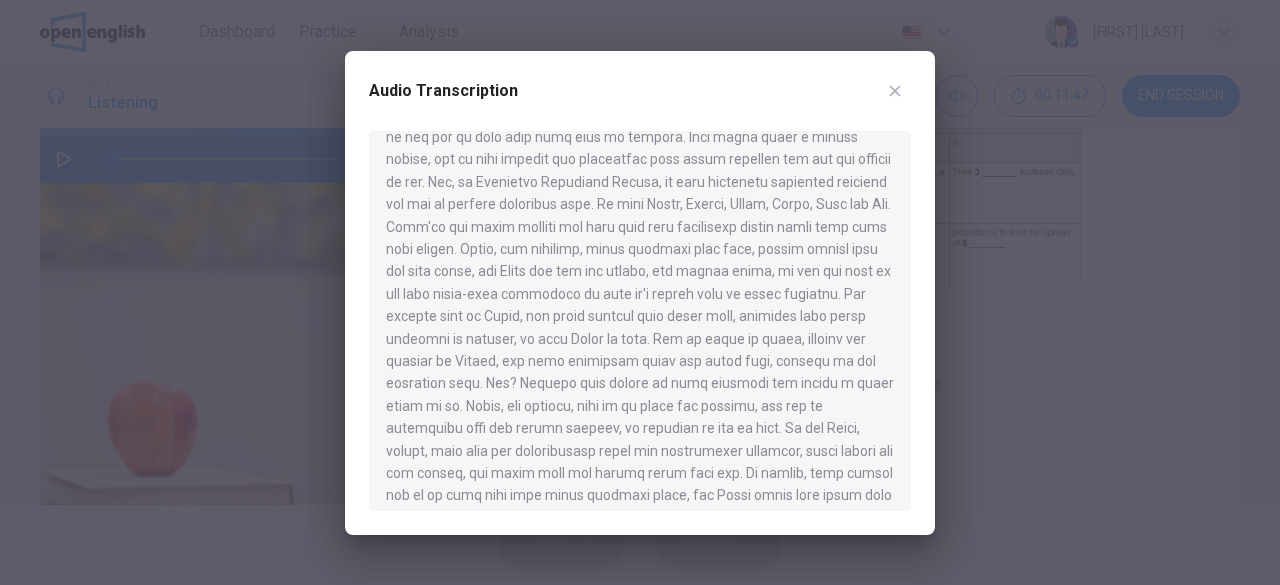 scroll, scrollTop: 625, scrollLeft: 0, axis: vertical 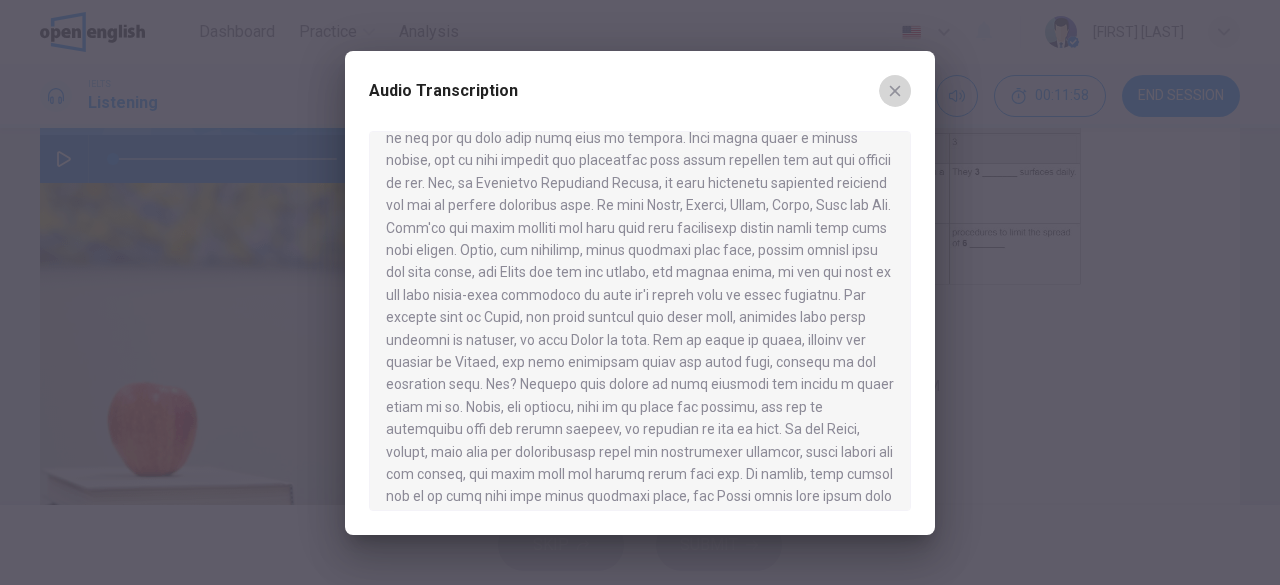 click at bounding box center [895, 90] 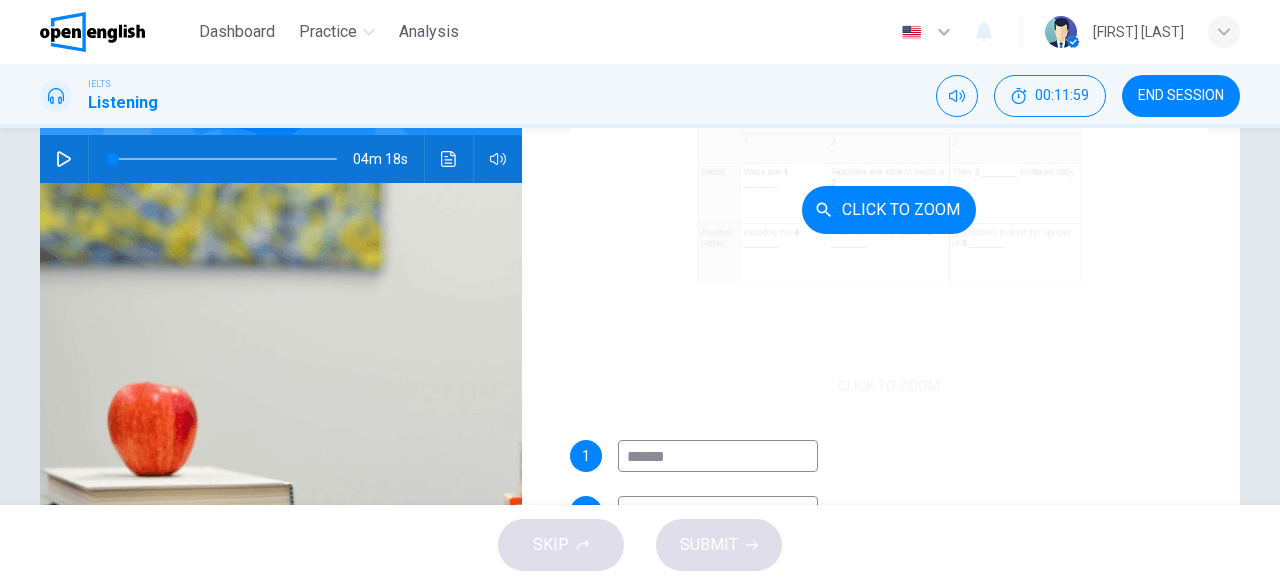 scroll, scrollTop: 286, scrollLeft: 0, axis: vertical 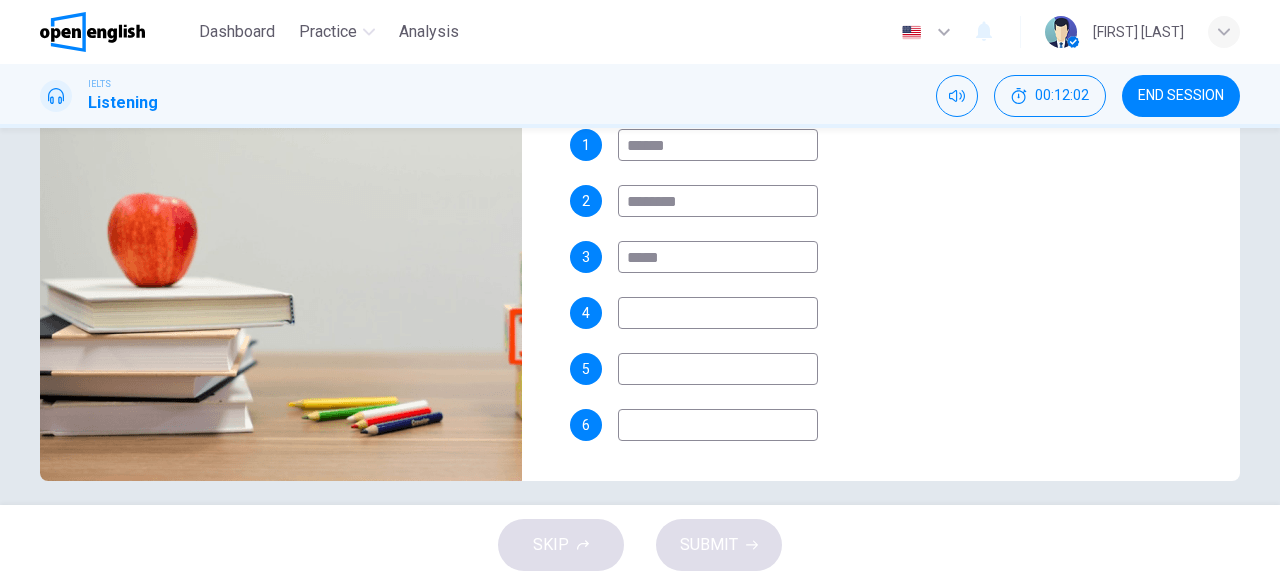 click at bounding box center [718, 145] 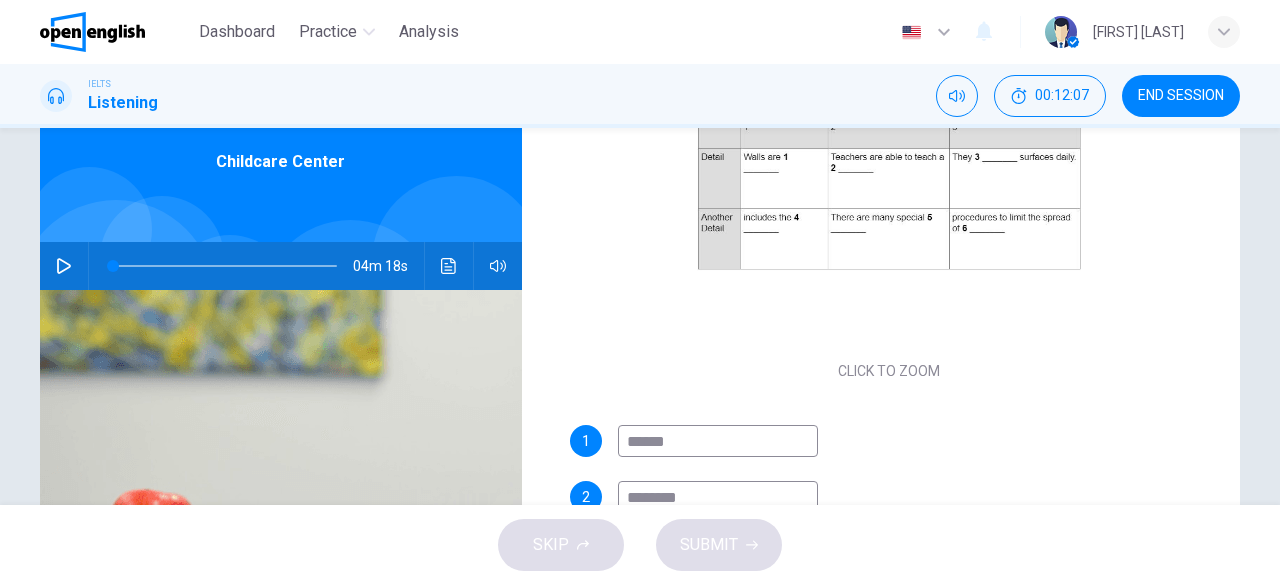 scroll, scrollTop: 0, scrollLeft: 0, axis: both 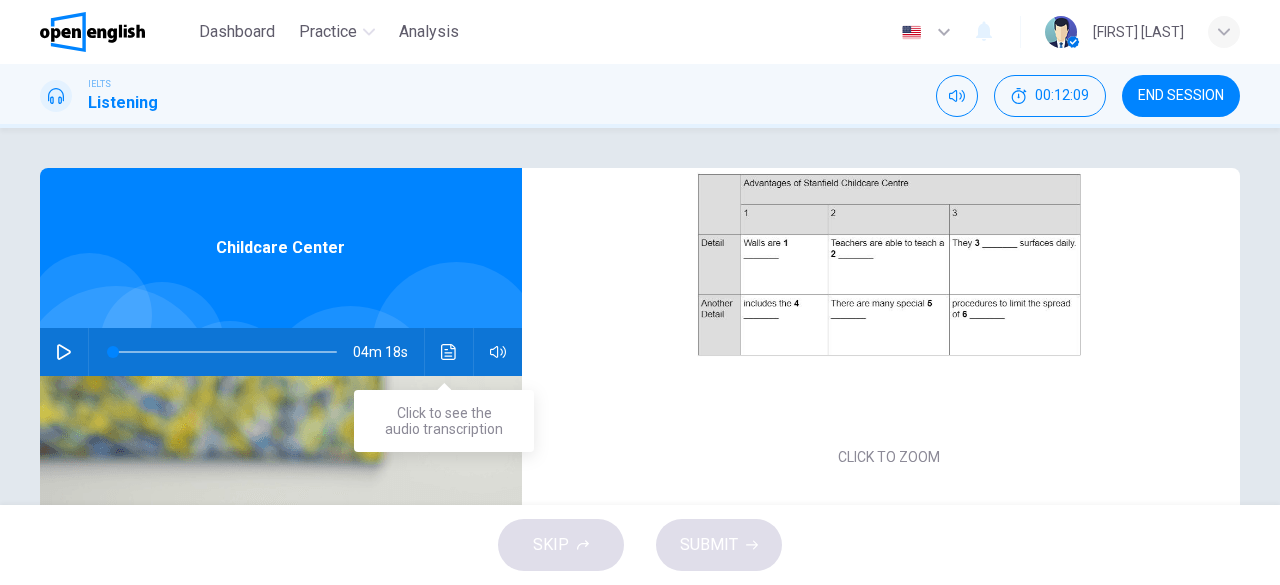 type on "**********" 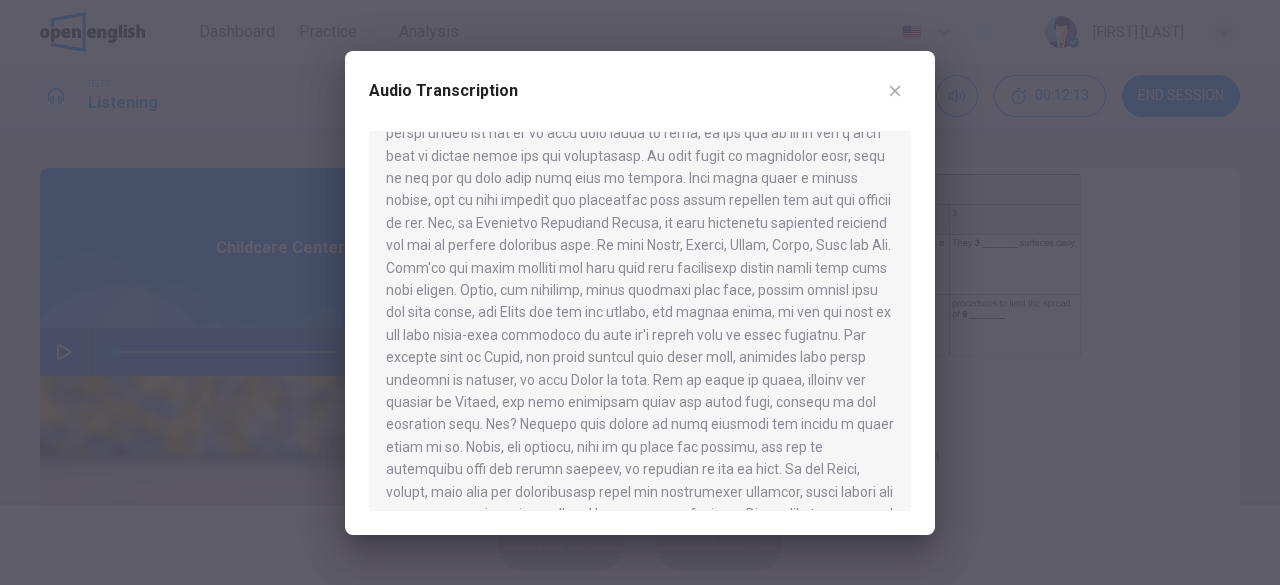 scroll, scrollTop: 586, scrollLeft: 0, axis: vertical 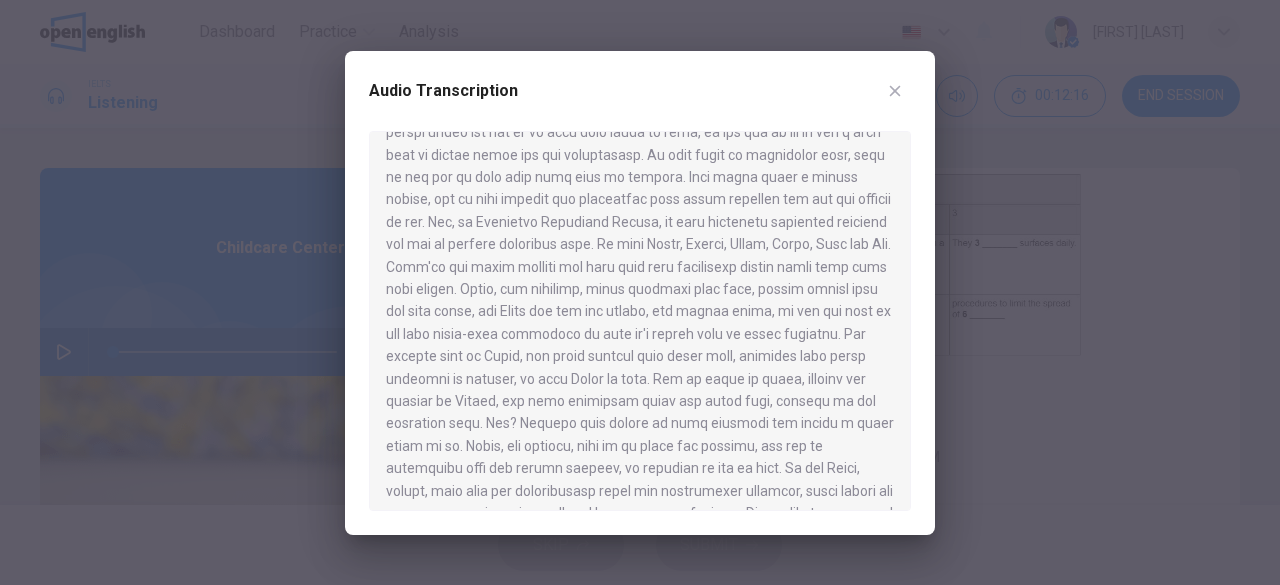 click at bounding box center (895, 91) 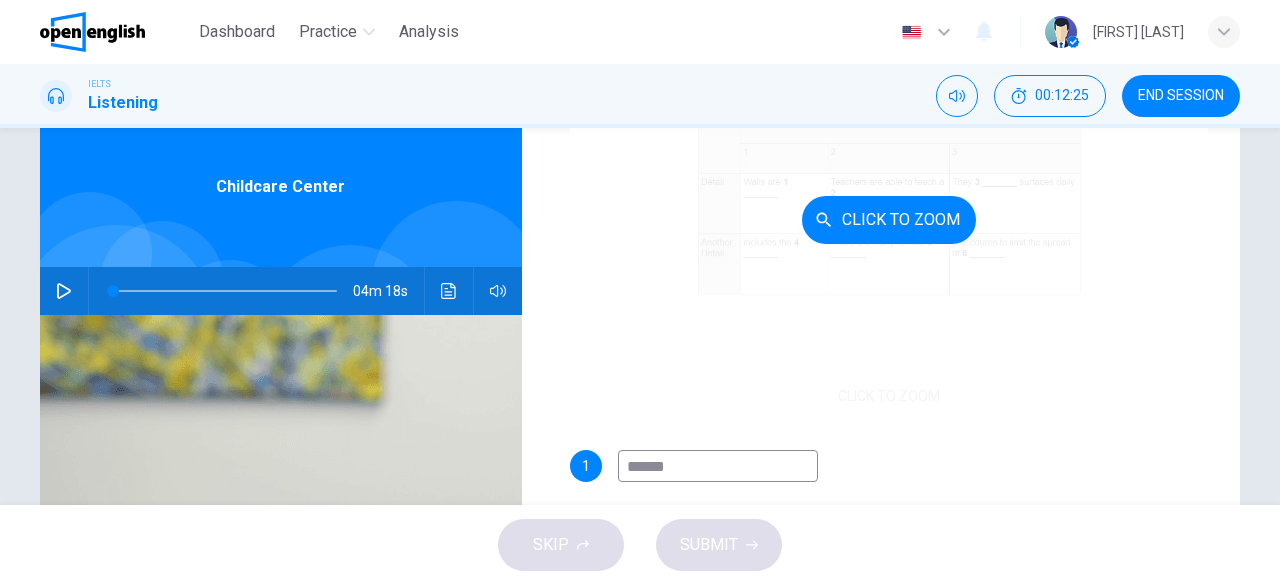 scroll, scrollTop: 50, scrollLeft: 0, axis: vertical 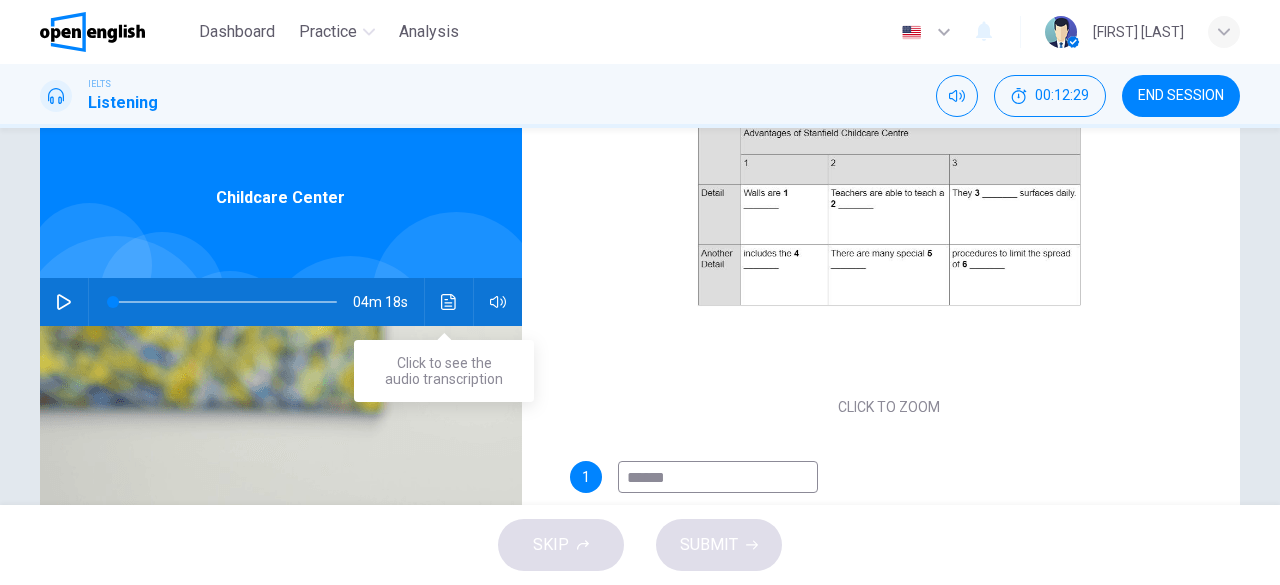 click at bounding box center [449, 302] 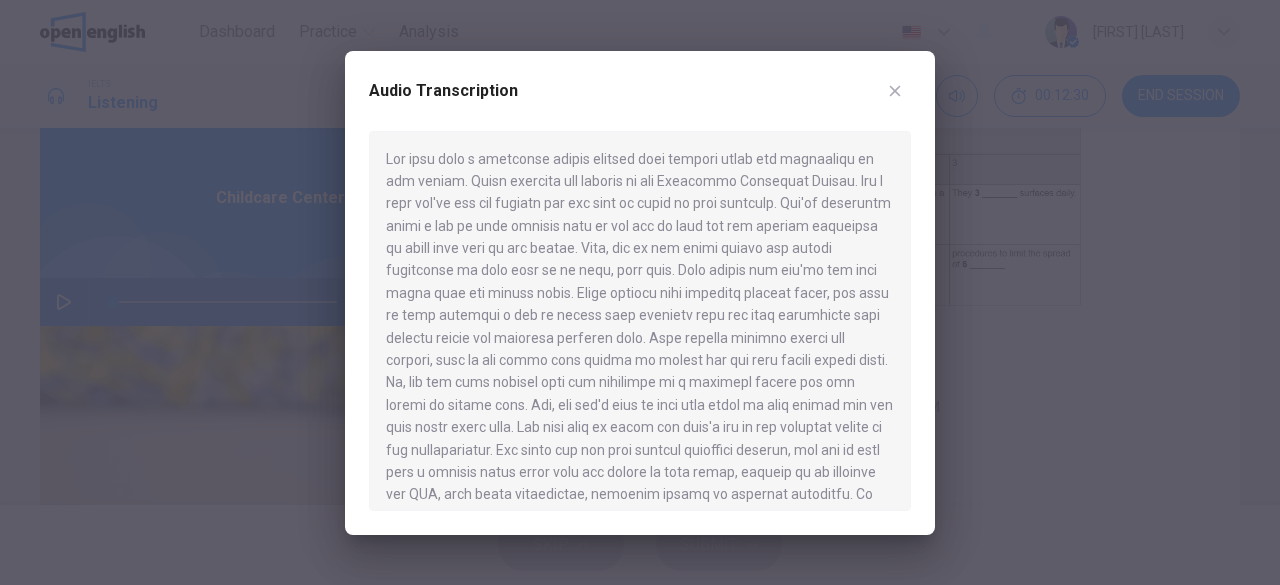 type 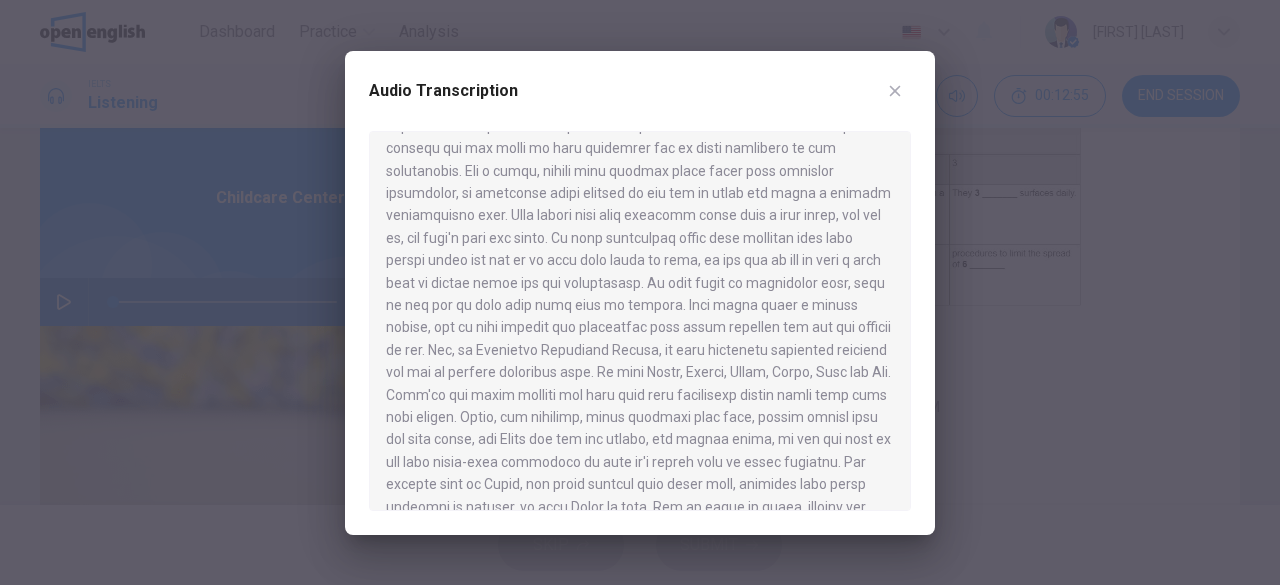 scroll, scrollTop: 459, scrollLeft: 0, axis: vertical 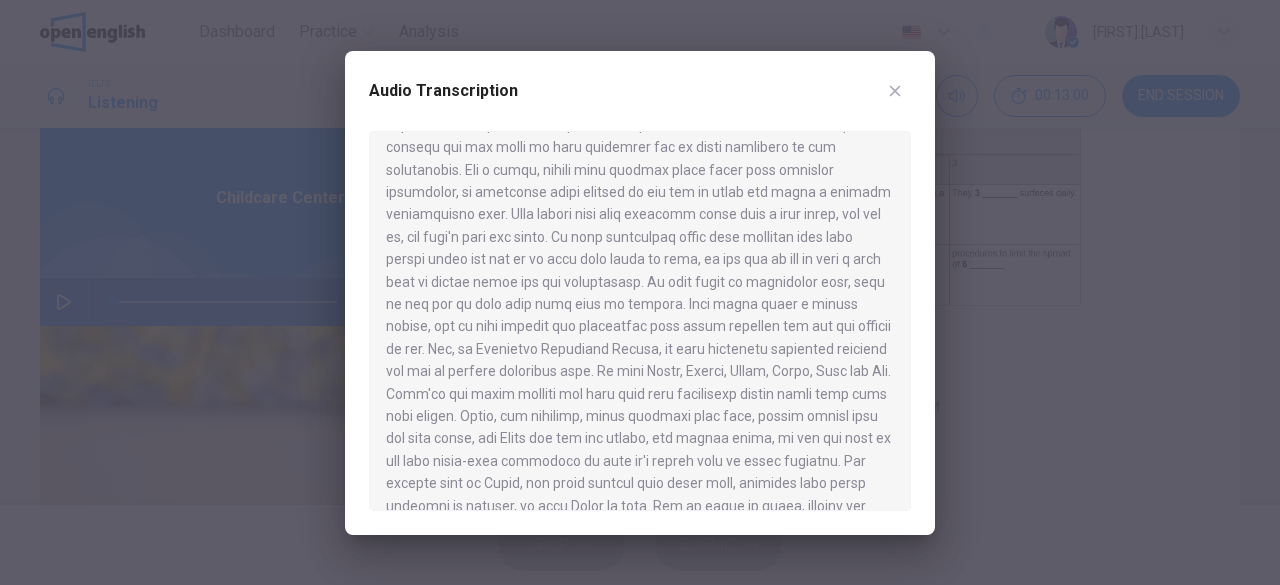 click at bounding box center [895, 90] 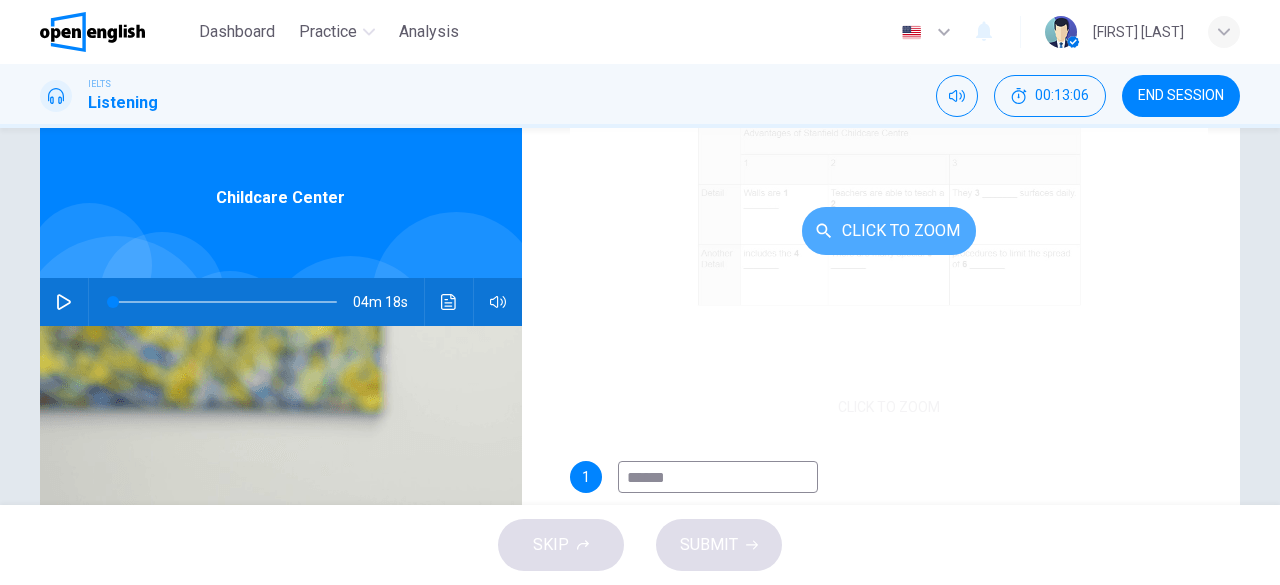 click on "Click to Zoom" at bounding box center (889, 231) 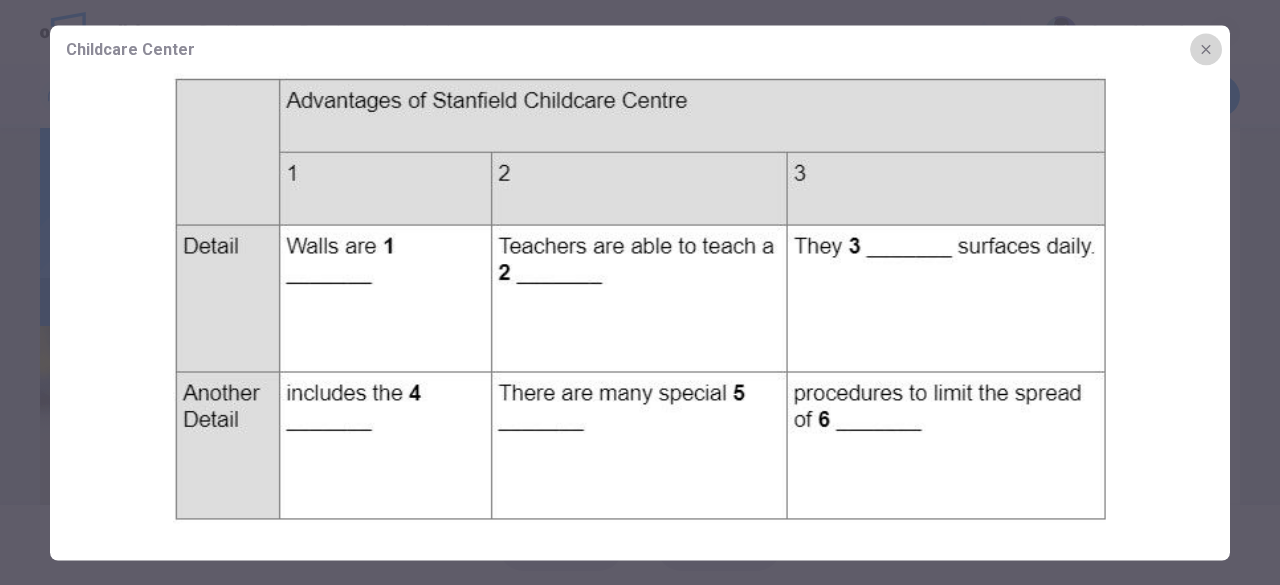 click at bounding box center (1206, 49) 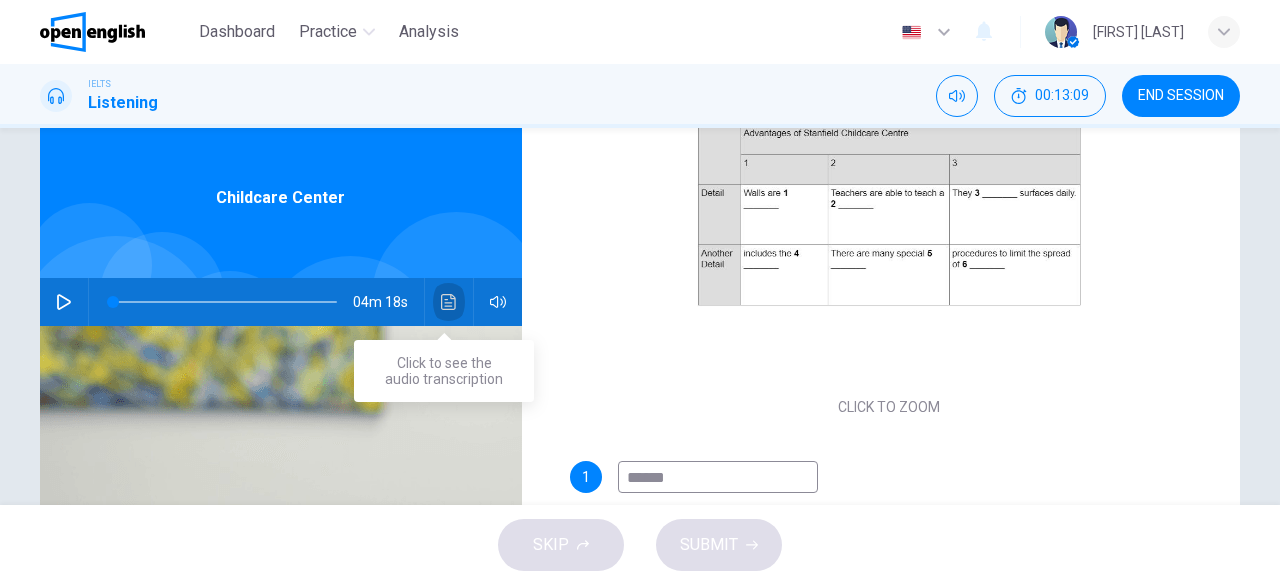 click at bounding box center [448, 302] 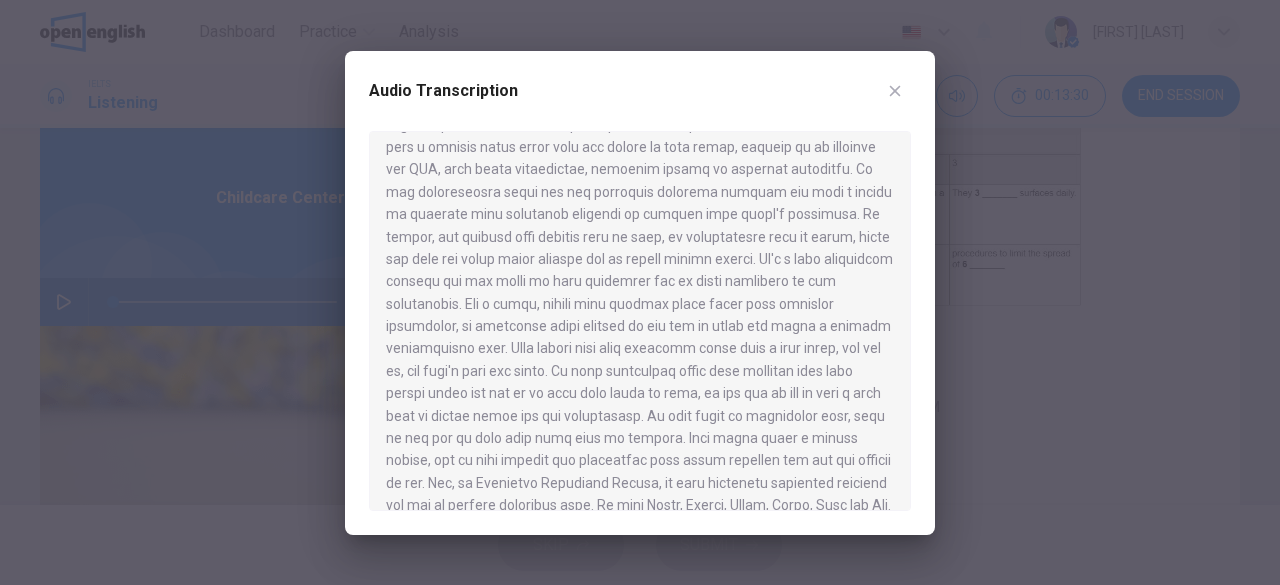 scroll, scrollTop: 326, scrollLeft: 0, axis: vertical 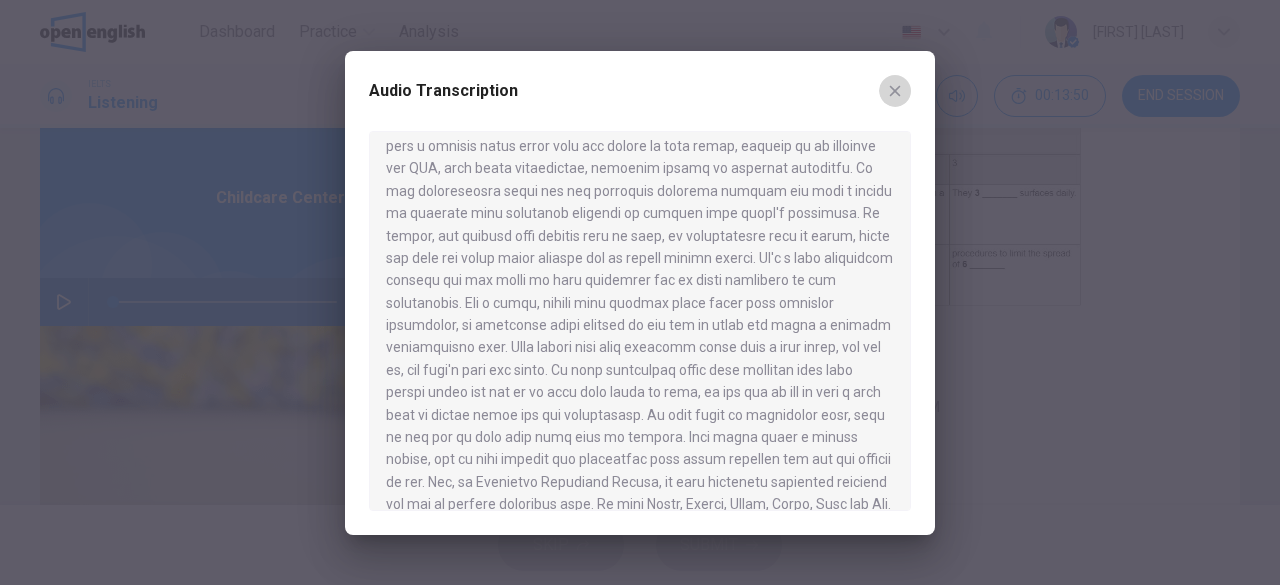 click at bounding box center [895, 91] 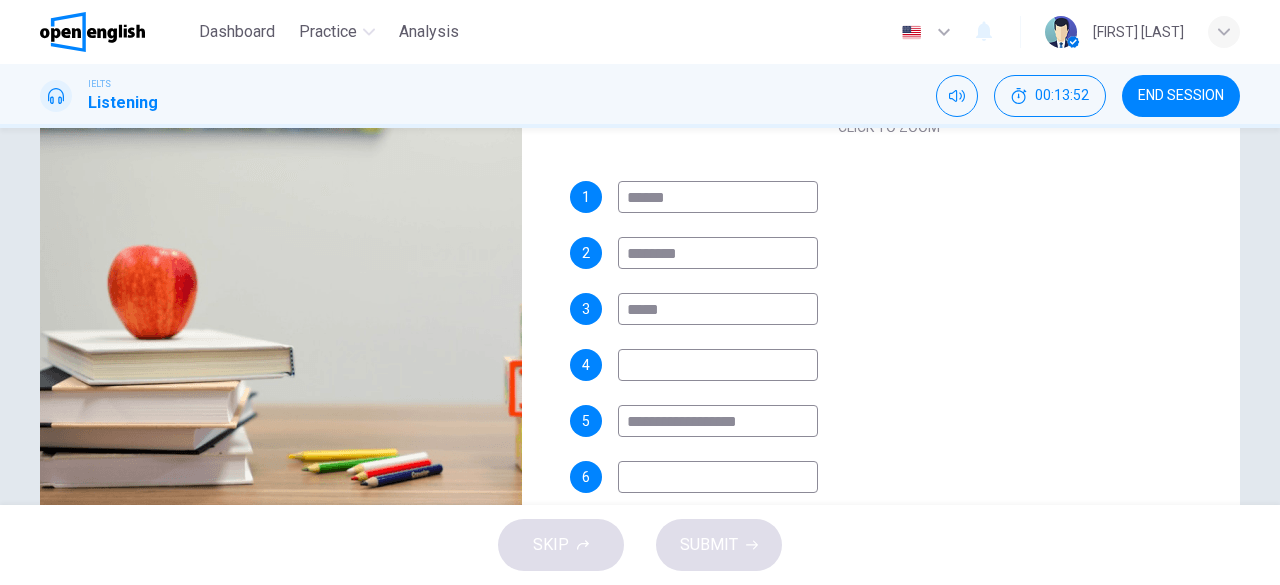 scroll, scrollTop: 343, scrollLeft: 0, axis: vertical 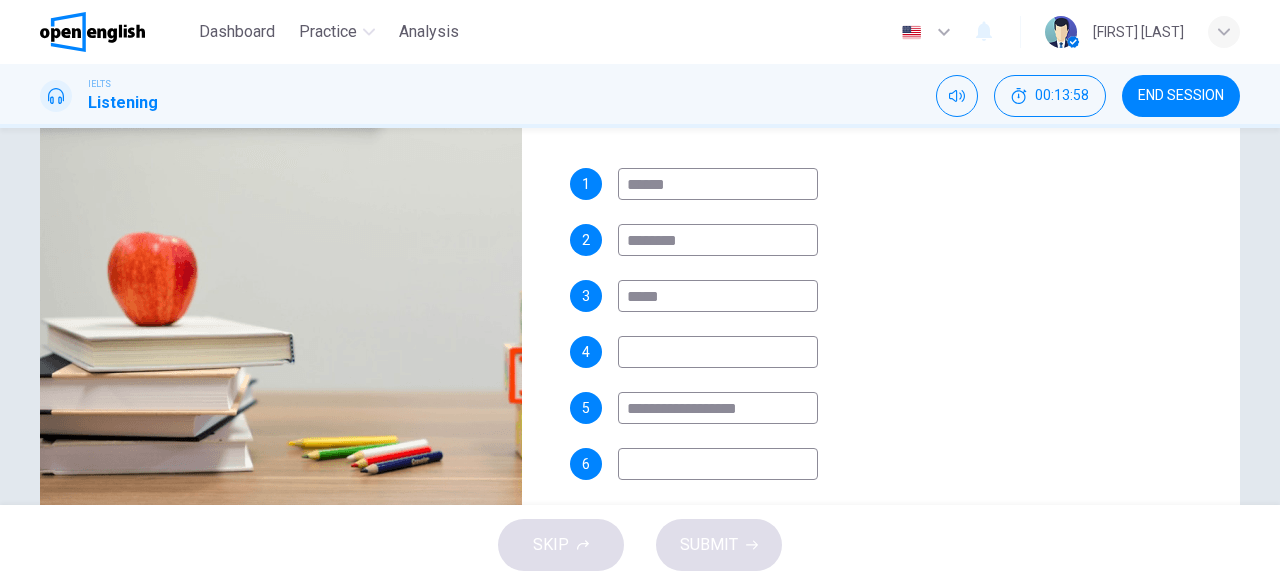 click at bounding box center (718, 184) 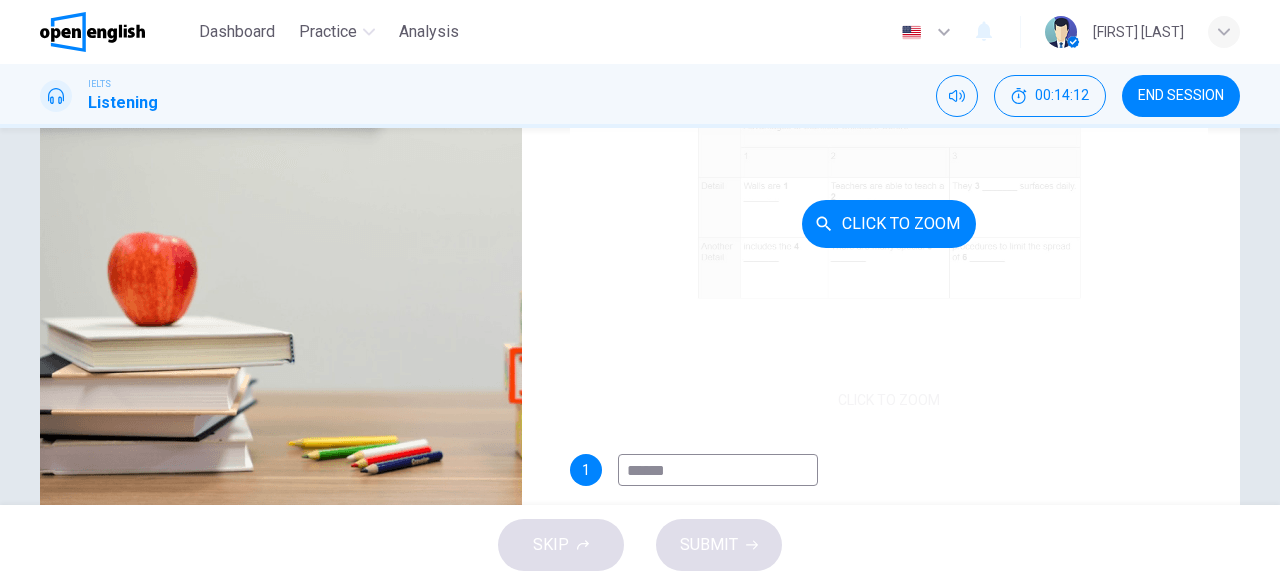 scroll, scrollTop: 6, scrollLeft: 0, axis: vertical 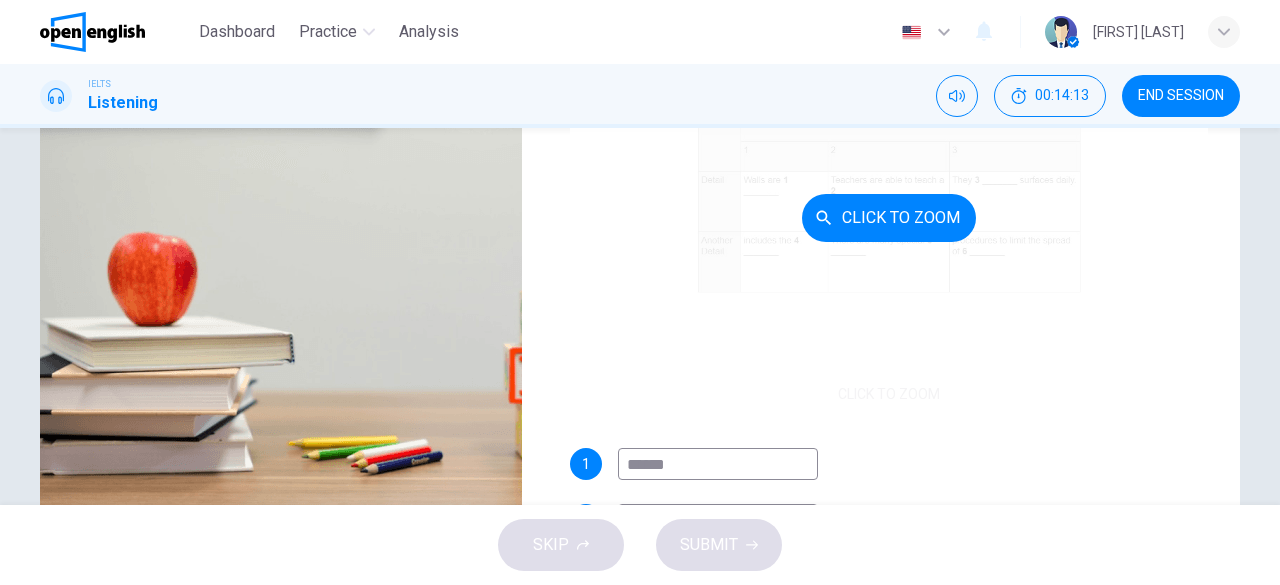 type on "*****" 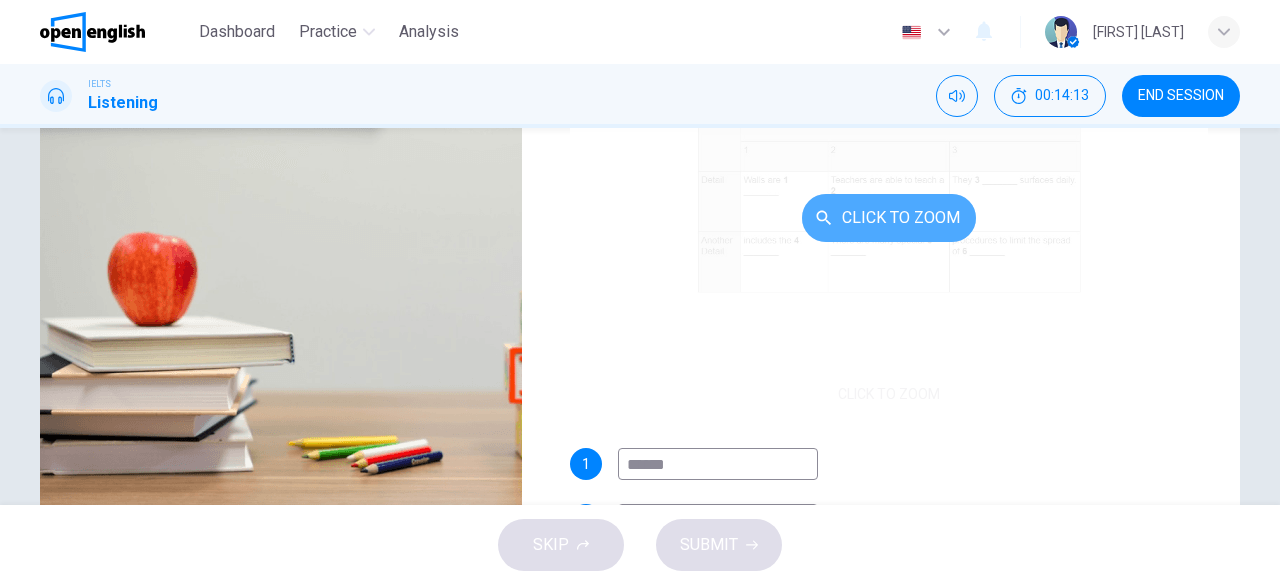 click on "Click to Zoom" at bounding box center (889, 218) 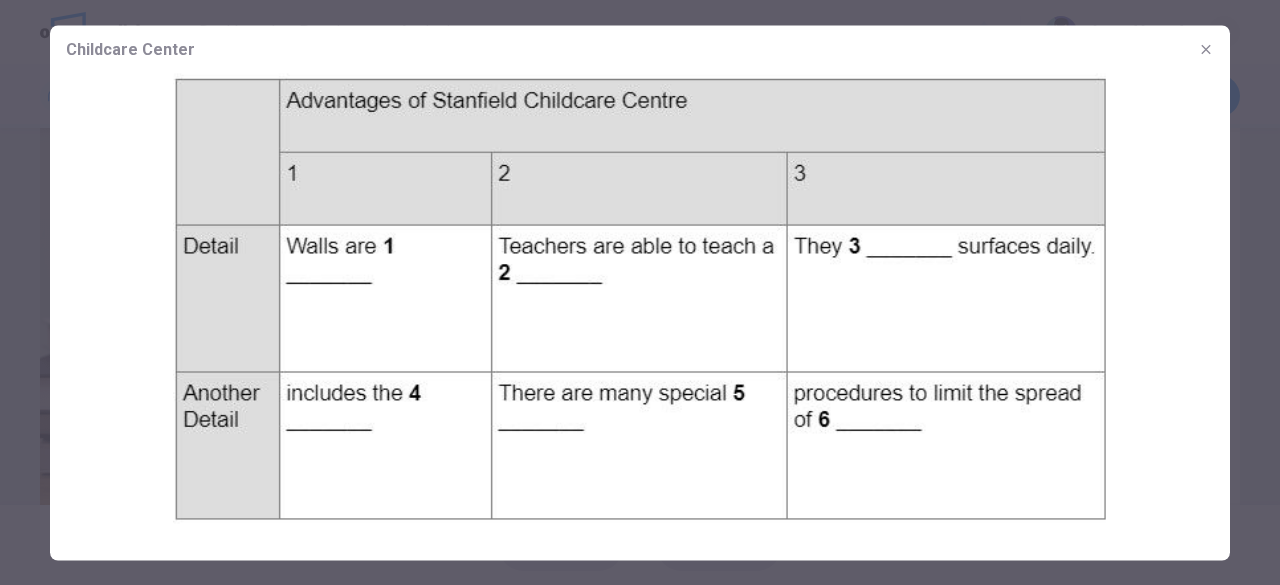 click at bounding box center (1205, 48) 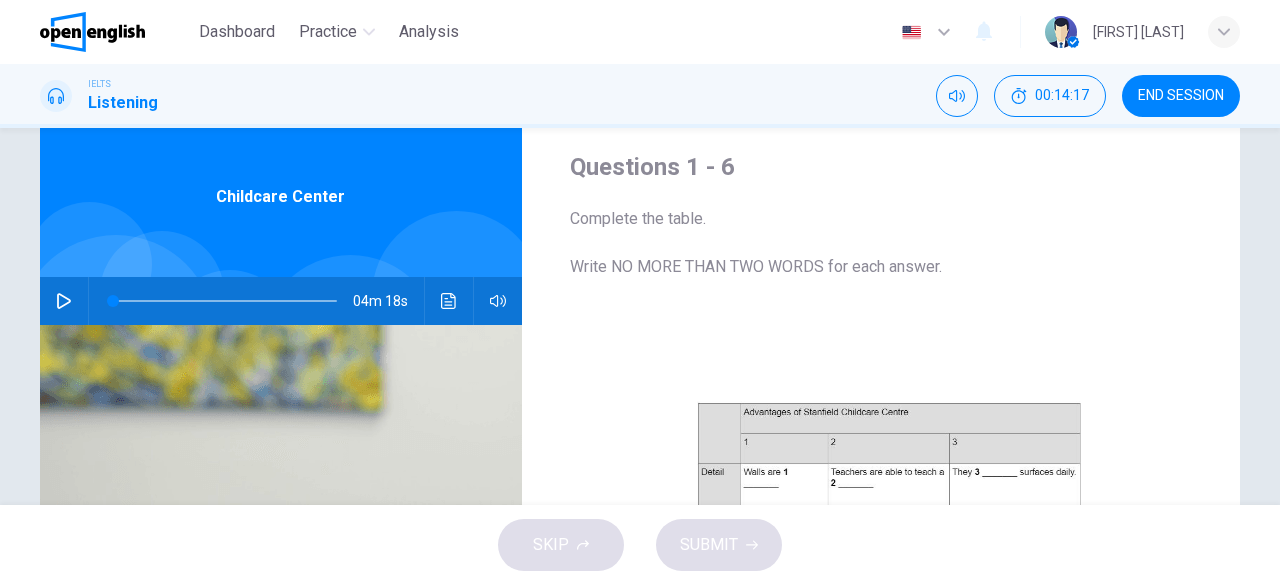 scroll, scrollTop: 50, scrollLeft: 0, axis: vertical 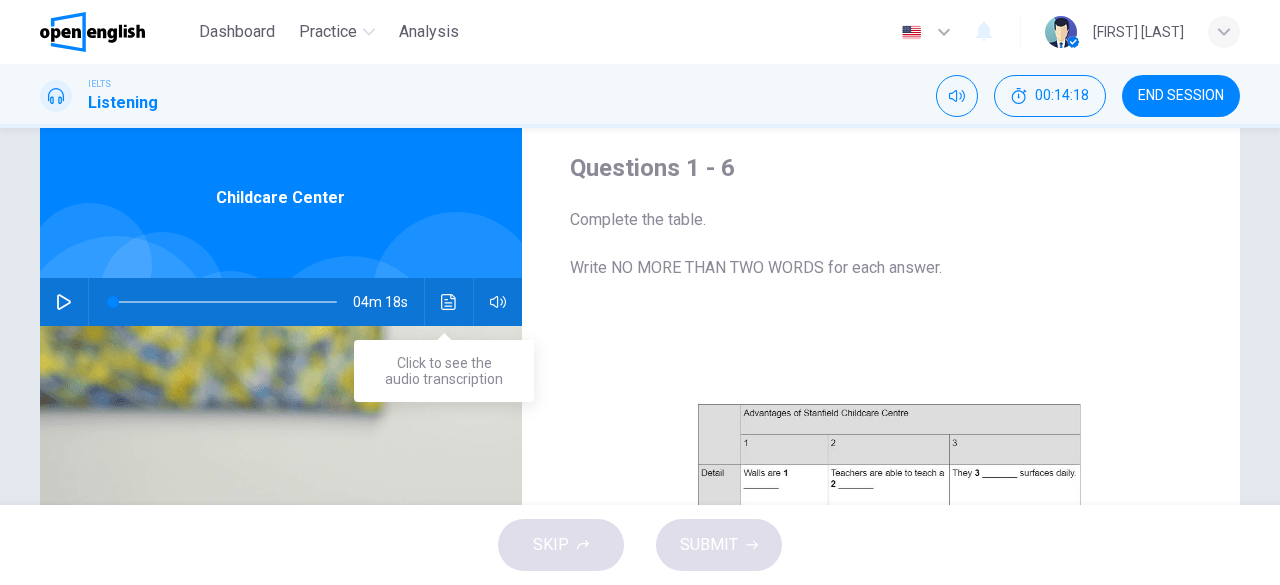 click at bounding box center [449, 302] 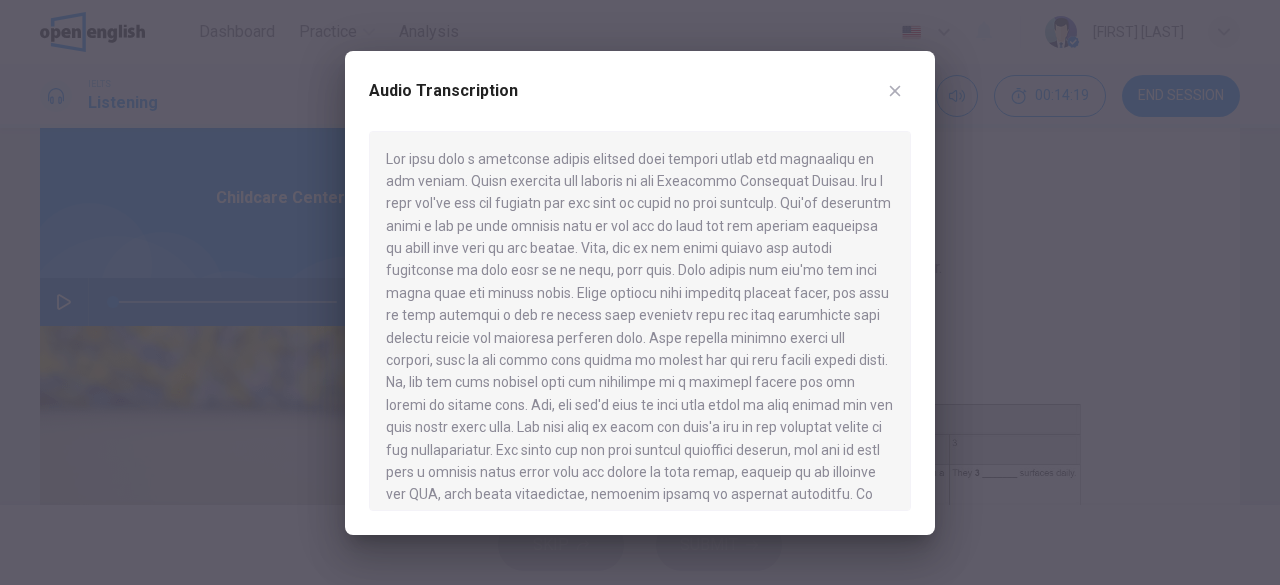 click at bounding box center (640, 321) 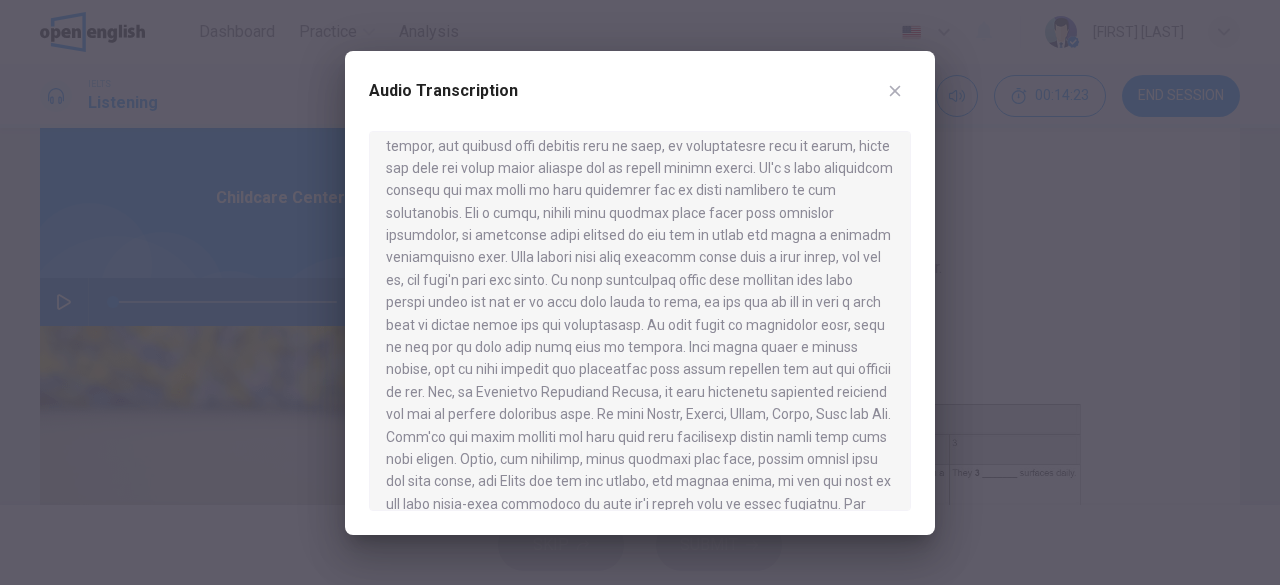 scroll, scrollTop: 418, scrollLeft: 0, axis: vertical 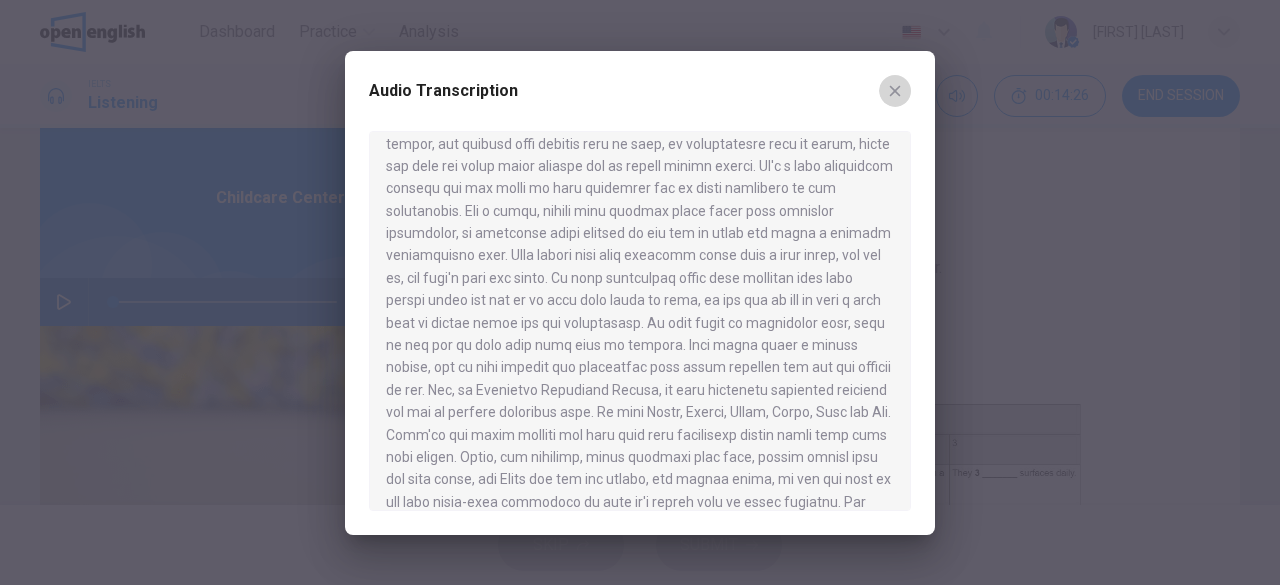 click at bounding box center (895, 91) 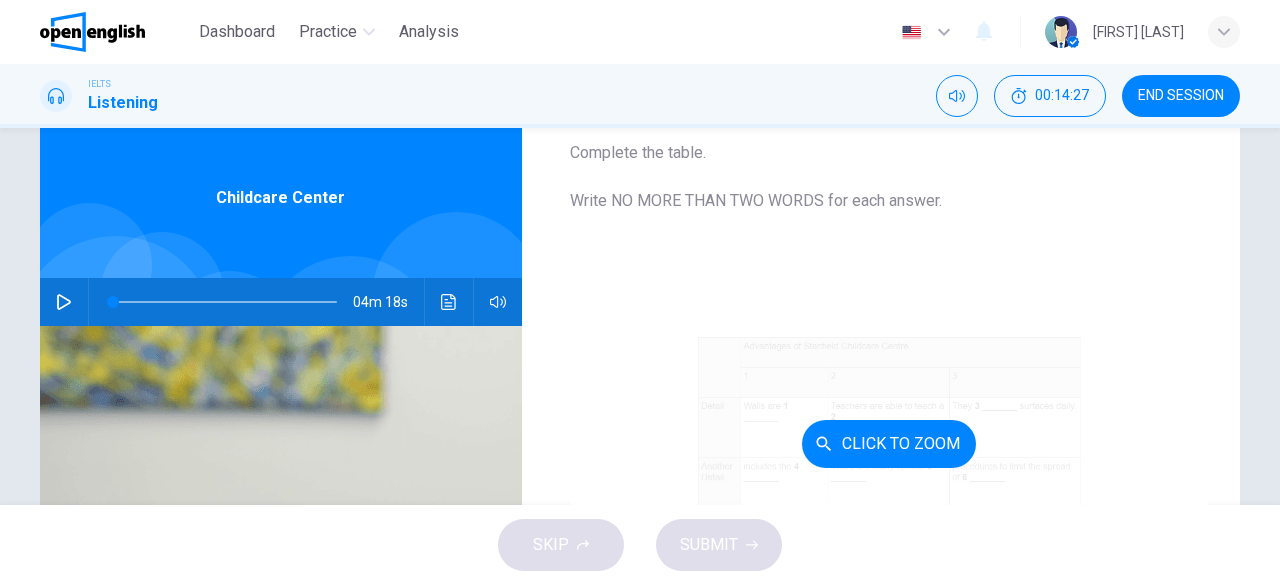 scroll, scrollTop: 286, scrollLeft: 0, axis: vertical 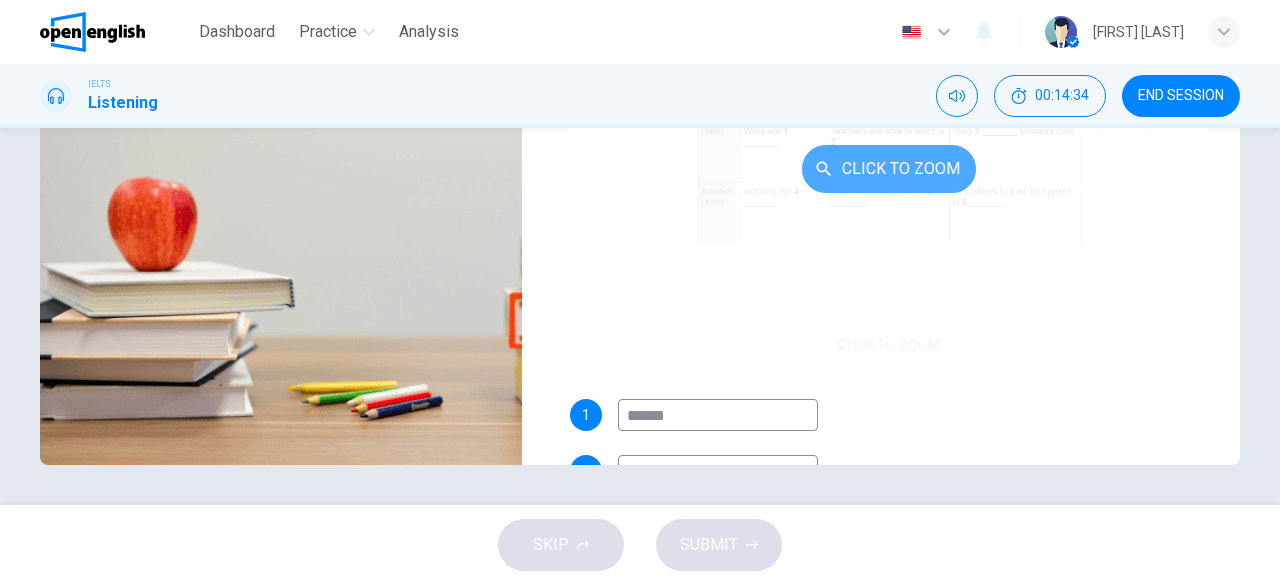 click on "Click to Zoom" at bounding box center (889, 169) 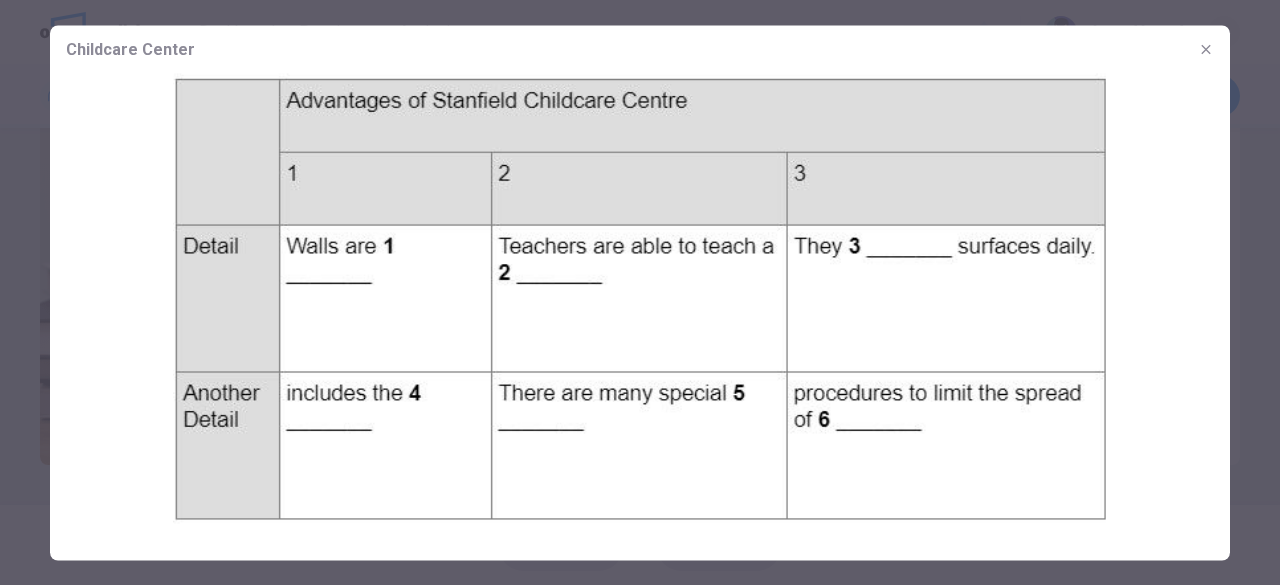 click at bounding box center [1206, 49] 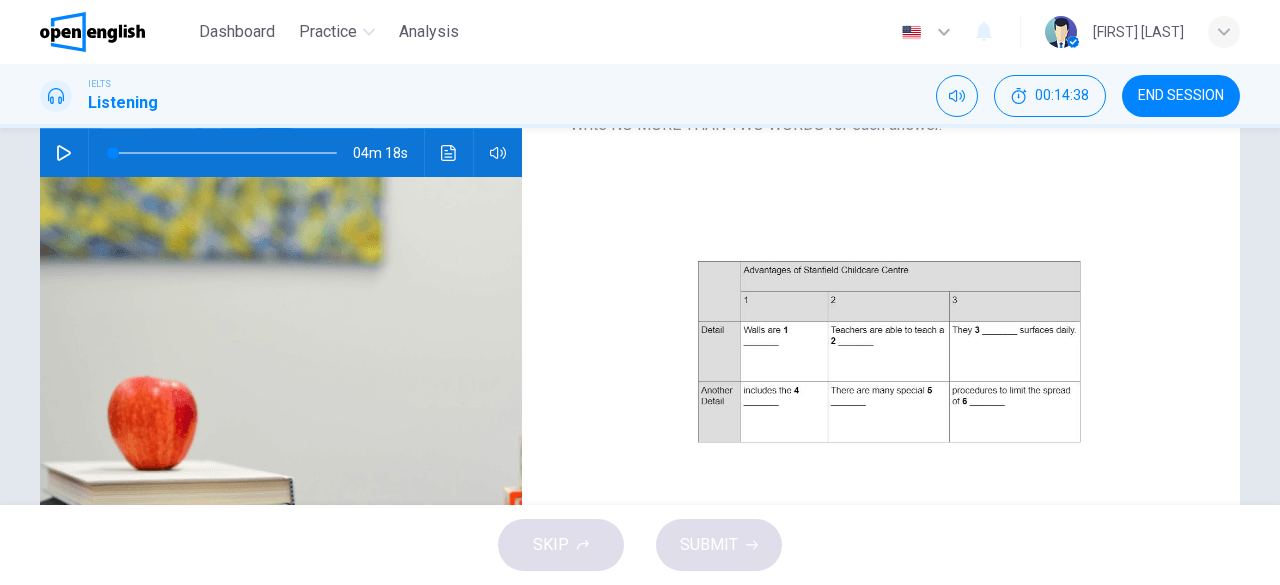scroll, scrollTop: 186, scrollLeft: 0, axis: vertical 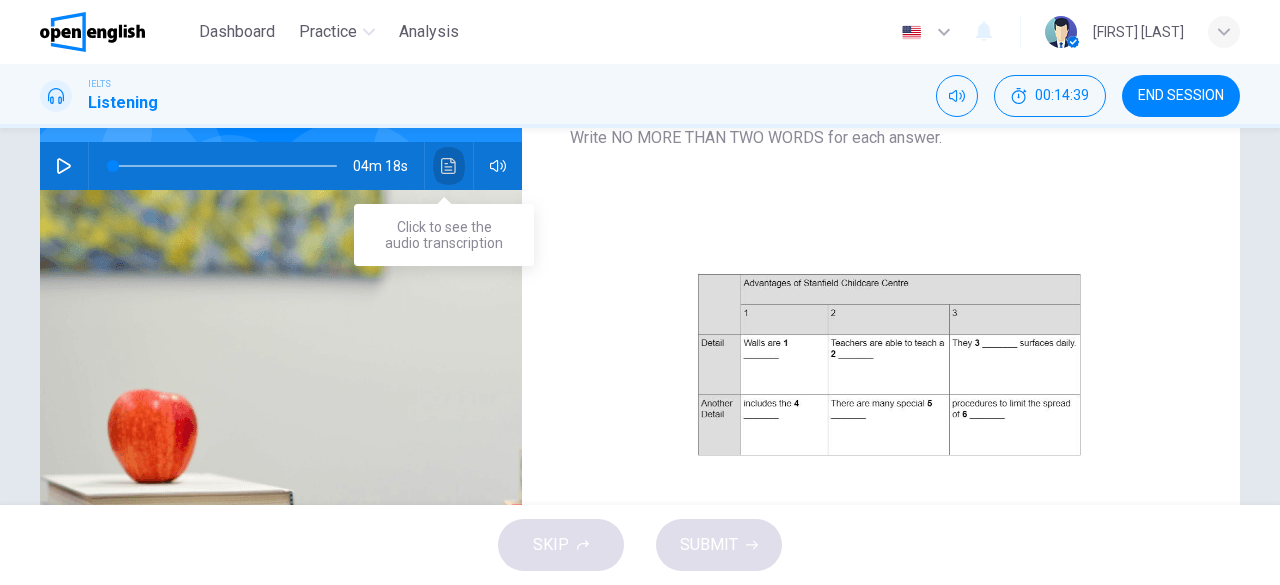 click at bounding box center (449, 166) 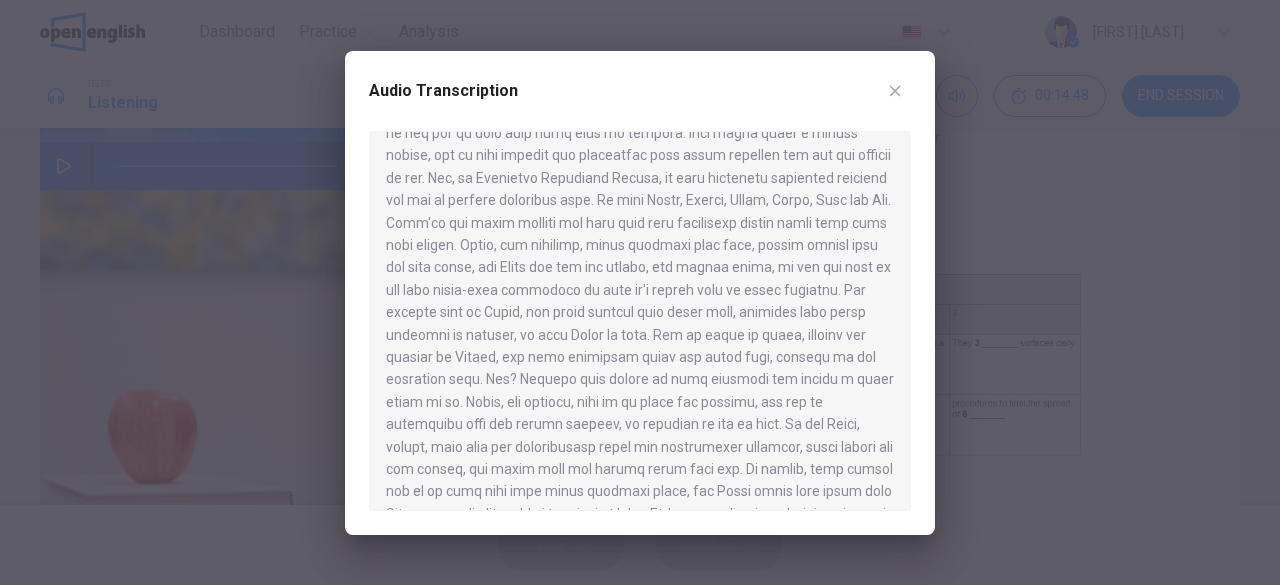 scroll, scrollTop: 706, scrollLeft: 0, axis: vertical 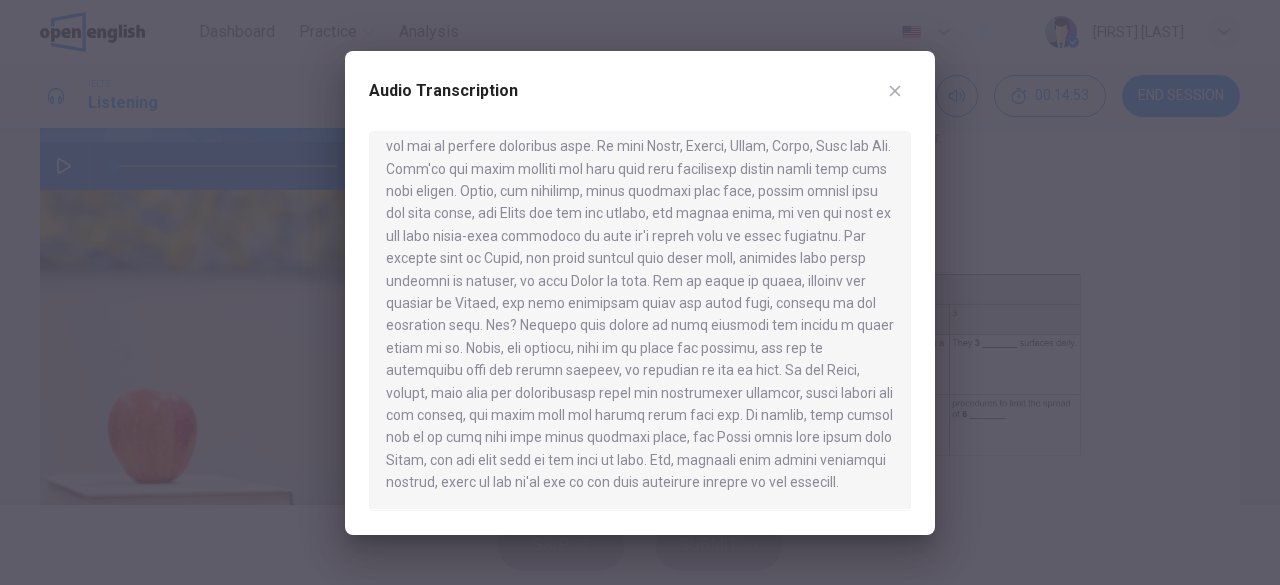 click at bounding box center [895, 90] 